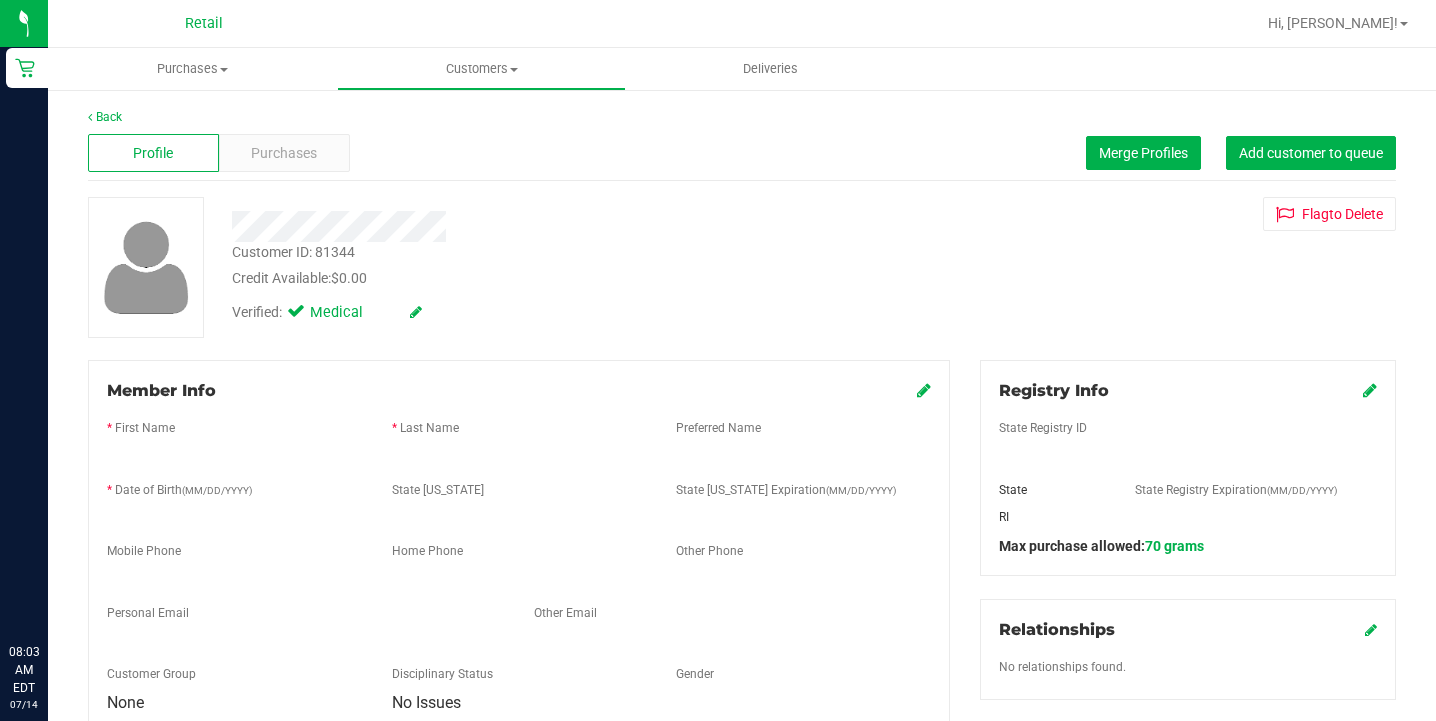 scroll, scrollTop: 2, scrollLeft: 0, axis: vertical 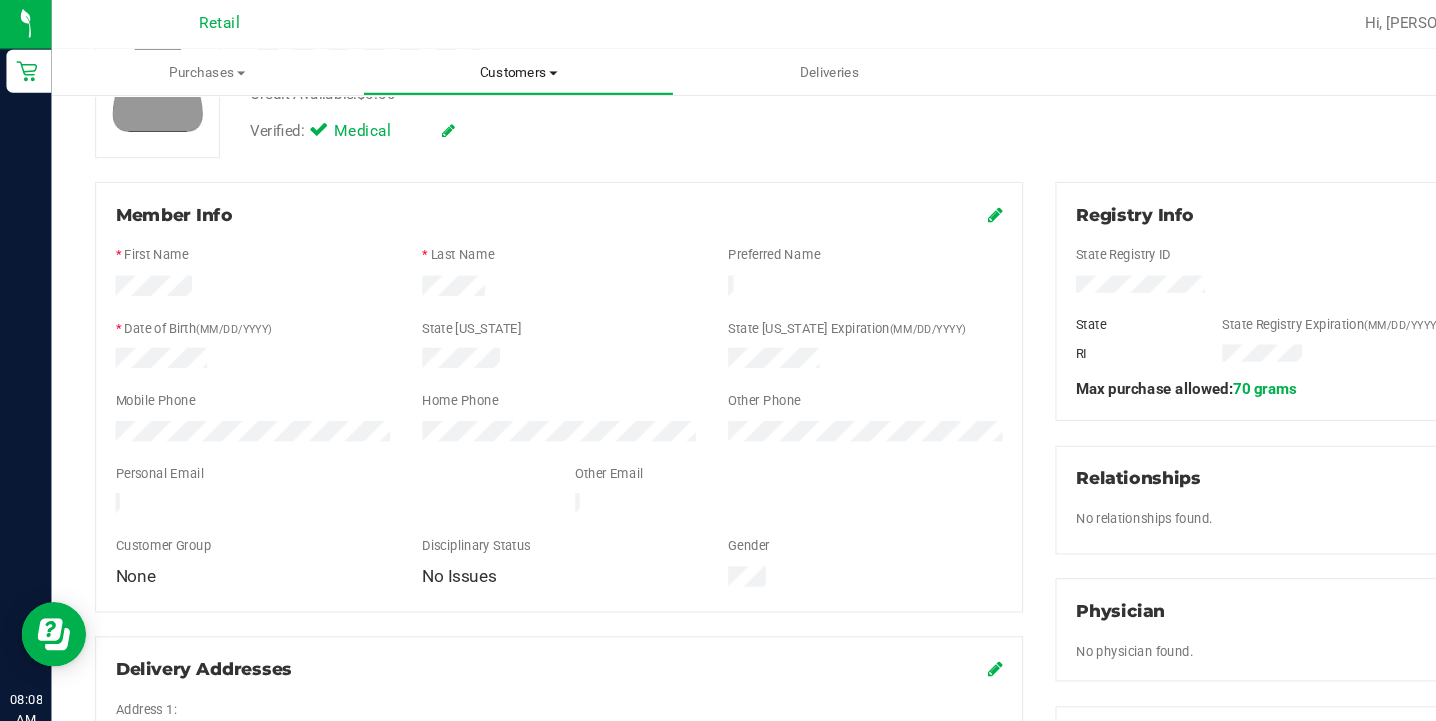 click on "Customers" at bounding box center [481, 69] 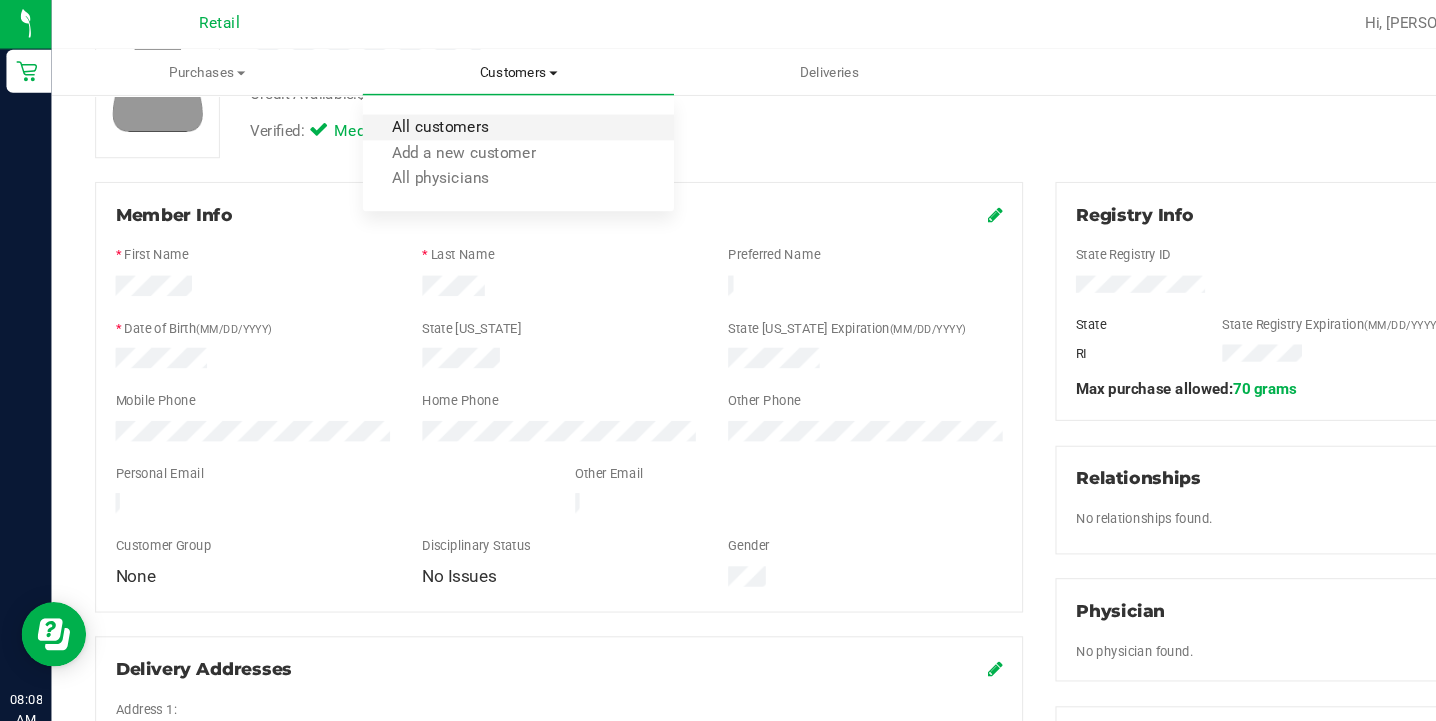 click on "All customers" at bounding box center [409, 120] 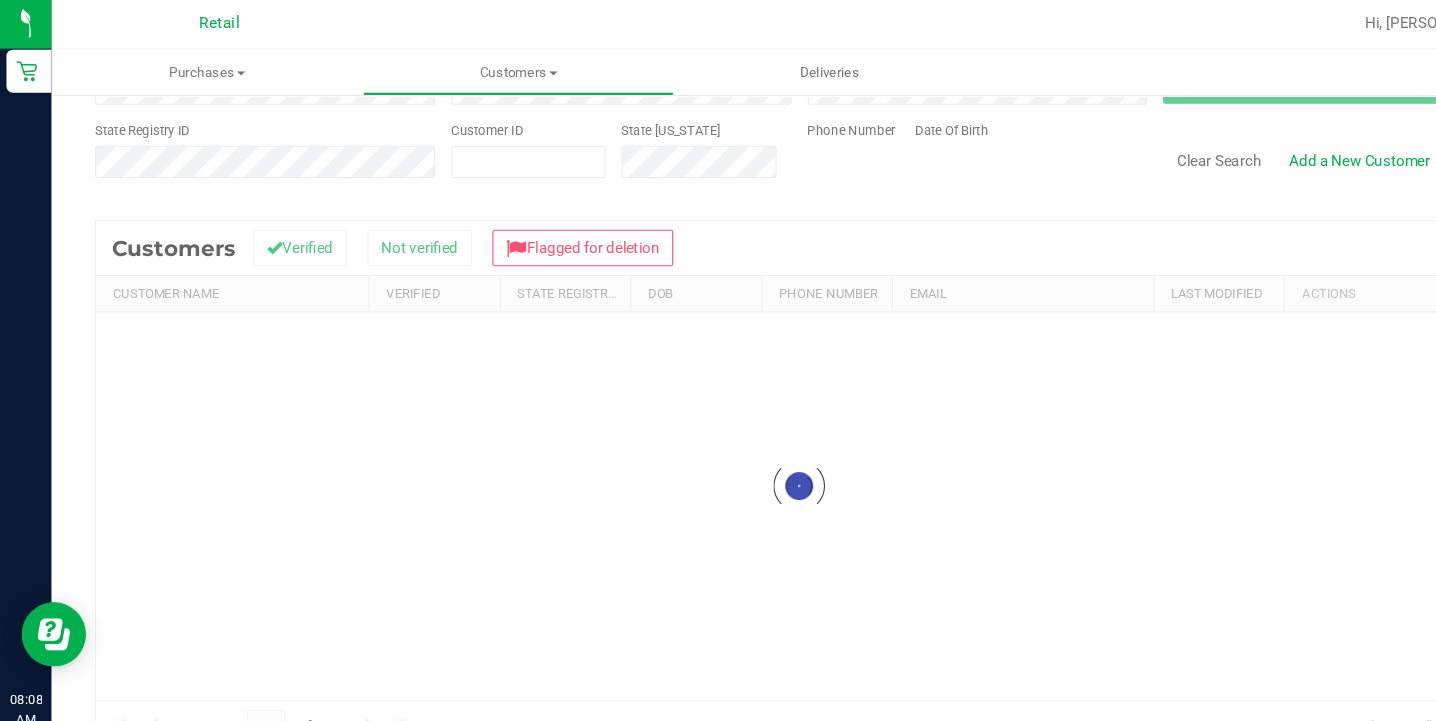 scroll, scrollTop: 0, scrollLeft: 0, axis: both 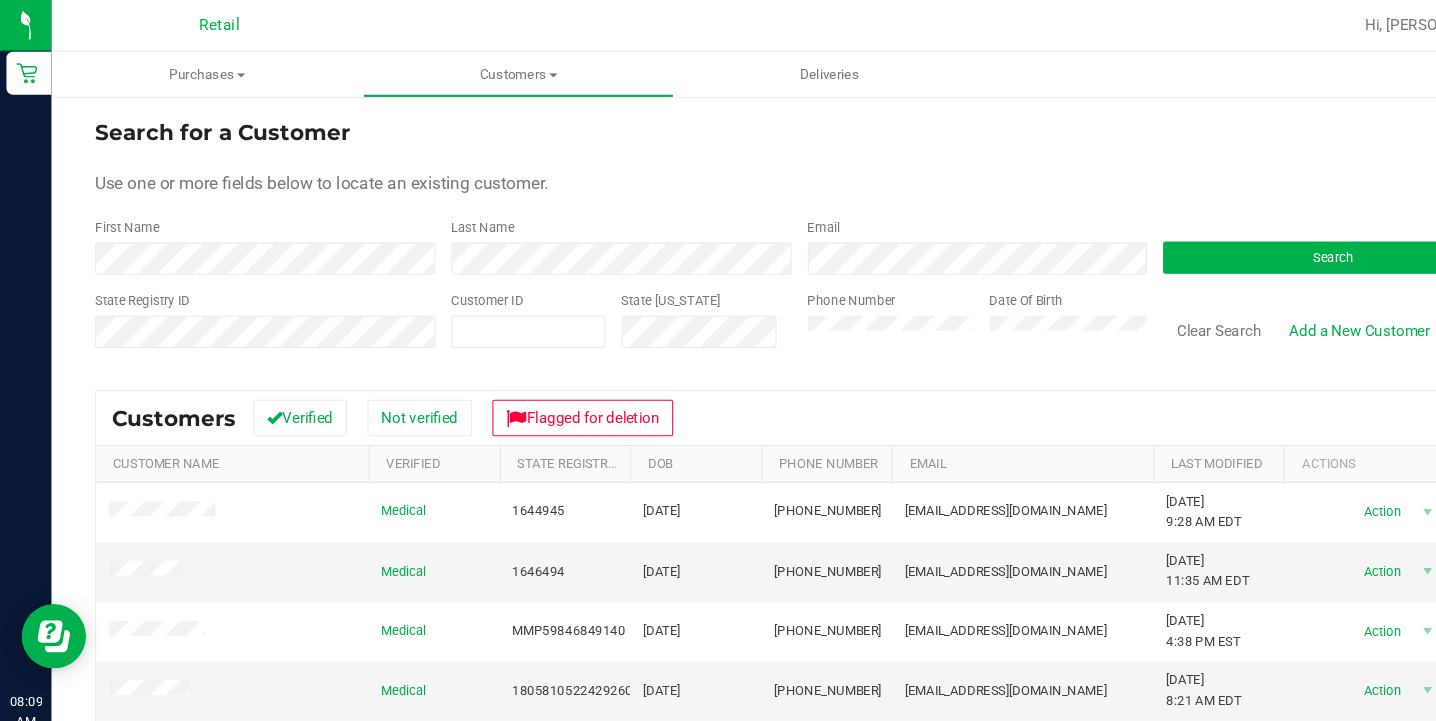 click on "Search for a Customer
Use one or more fields below to locate an existing customer.
First Name
Last Name
Email
Search
State Registry ID
Customer ID
State ID
Phone Number
Date Of Birth" at bounding box center (742, 224) 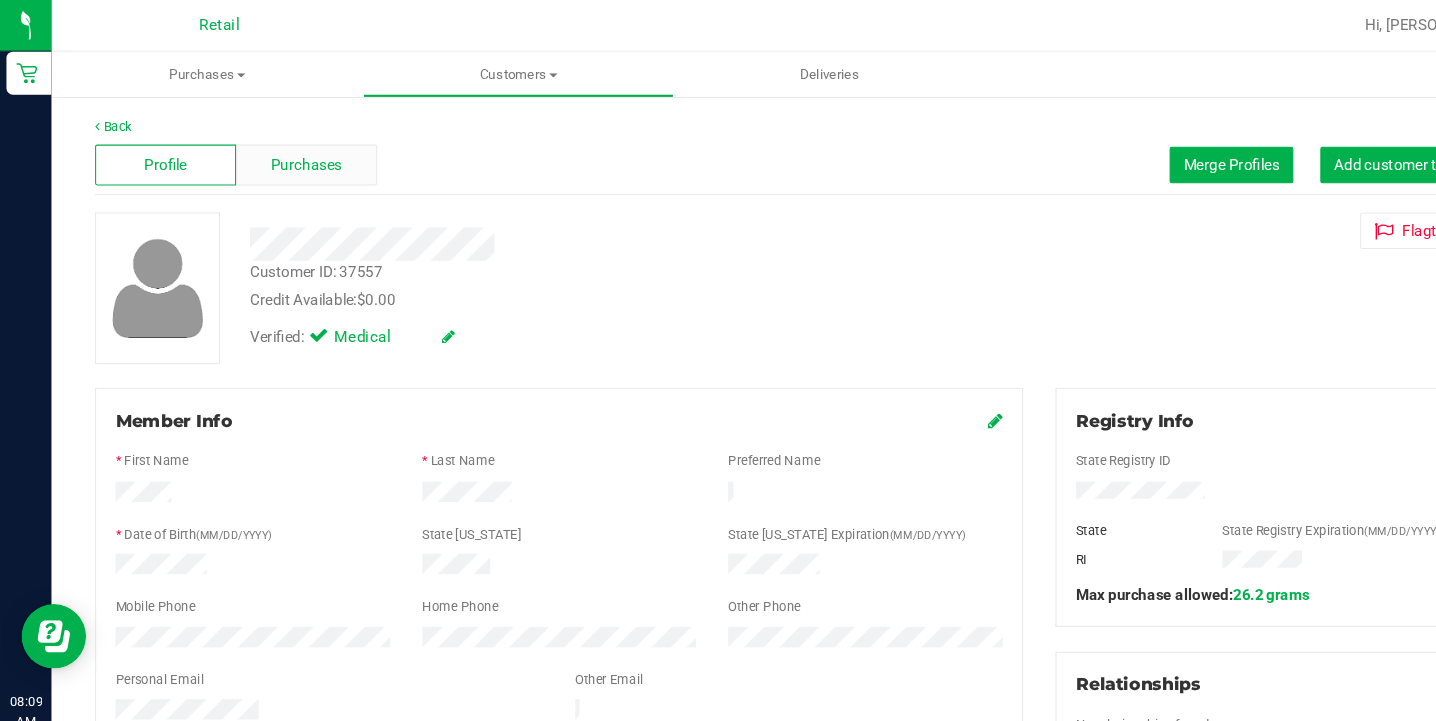 click on "Purchases" at bounding box center [284, 153] 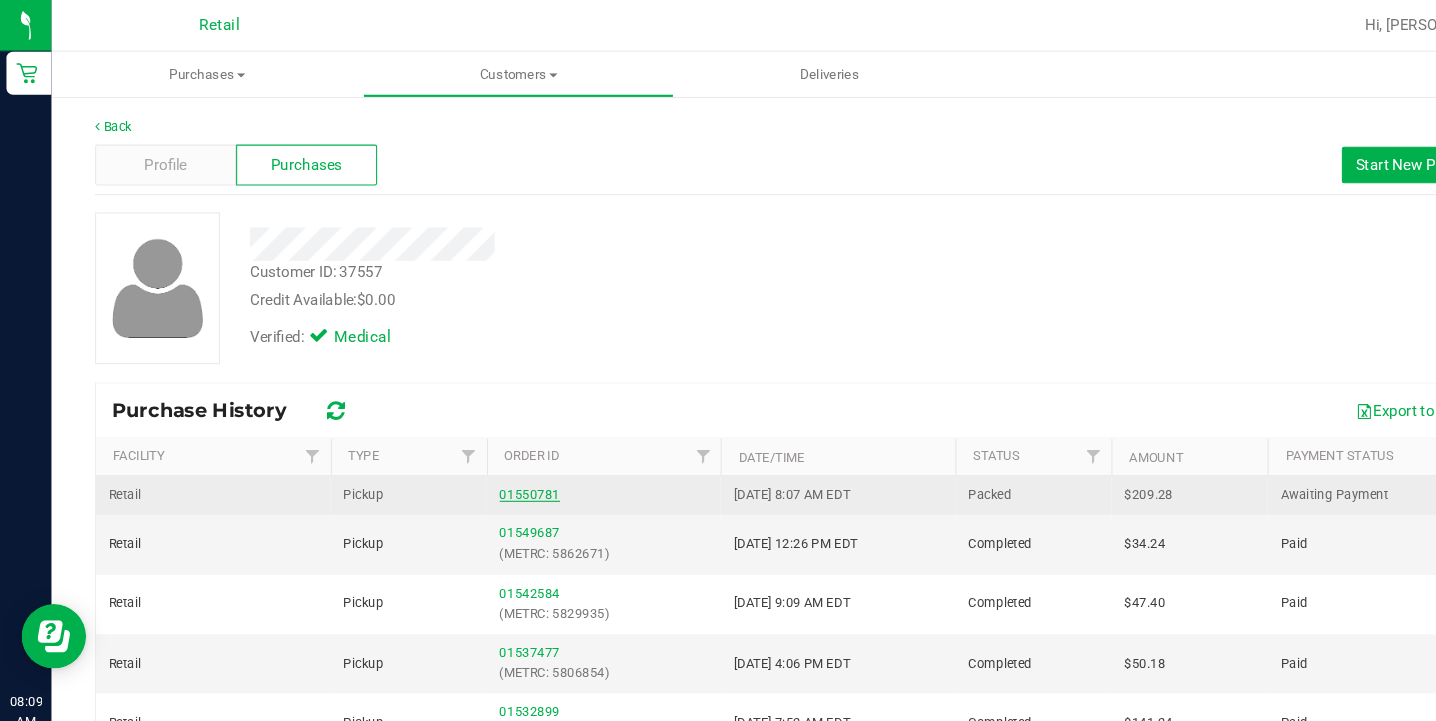 click on "01550781" at bounding box center [492, 459] 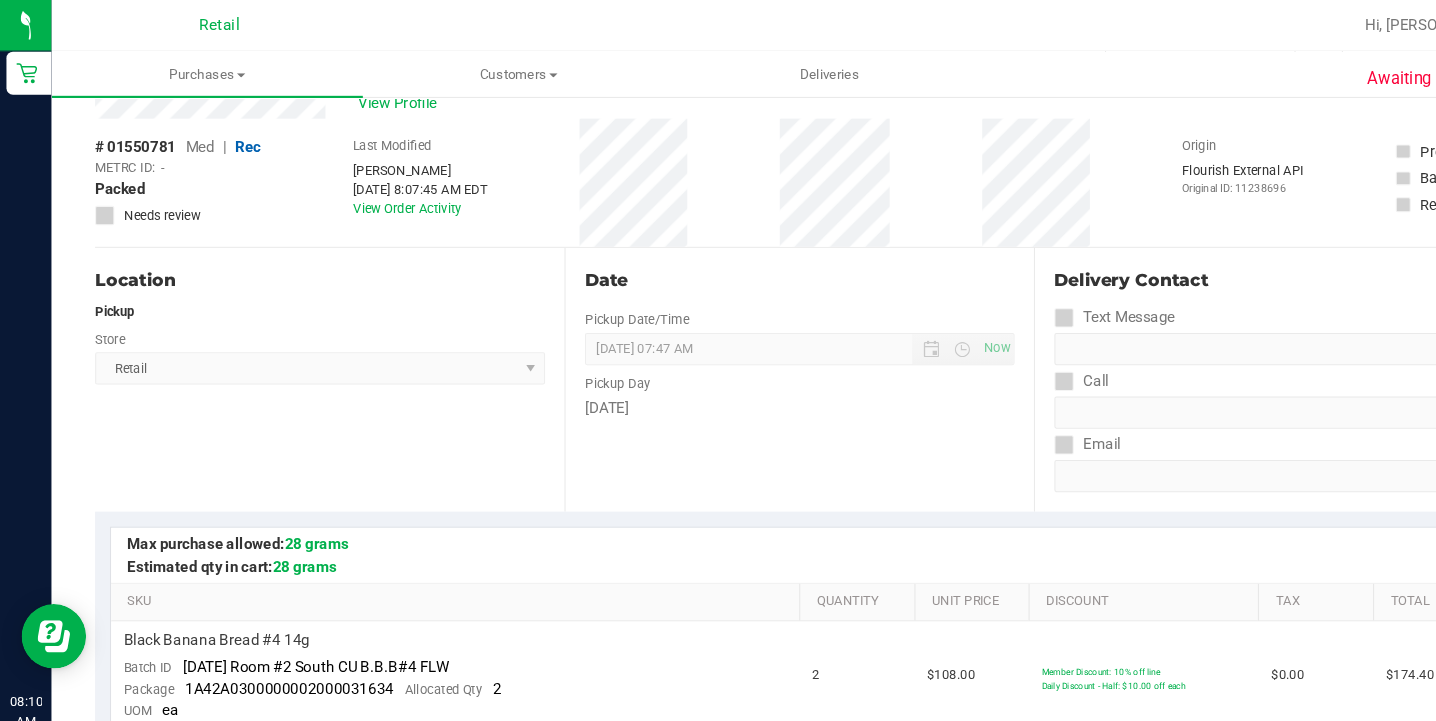 scroll, scrollTop: 0, scrollLeft: 0, axis: both 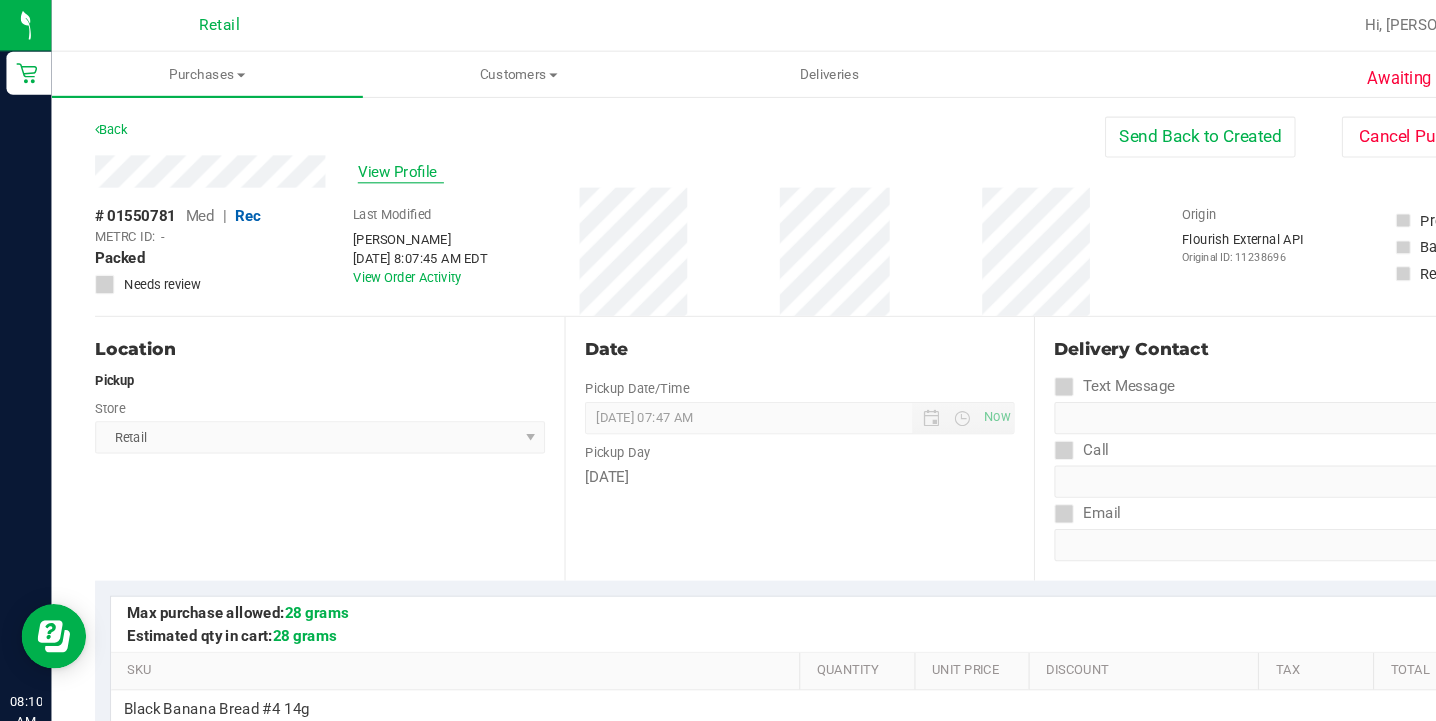 click on "View Profile" at bounding box center (372, 159) 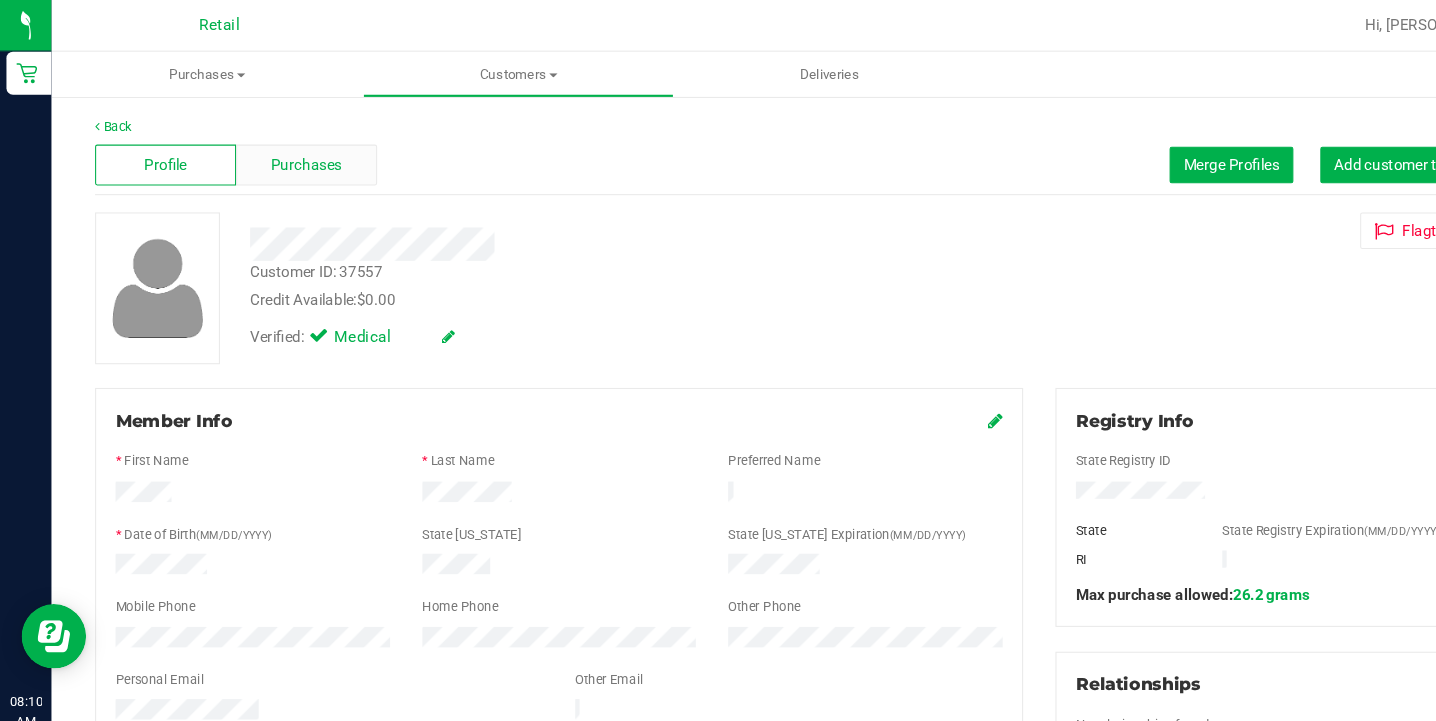 click on "Purchases" at bounding box center (284, 153) 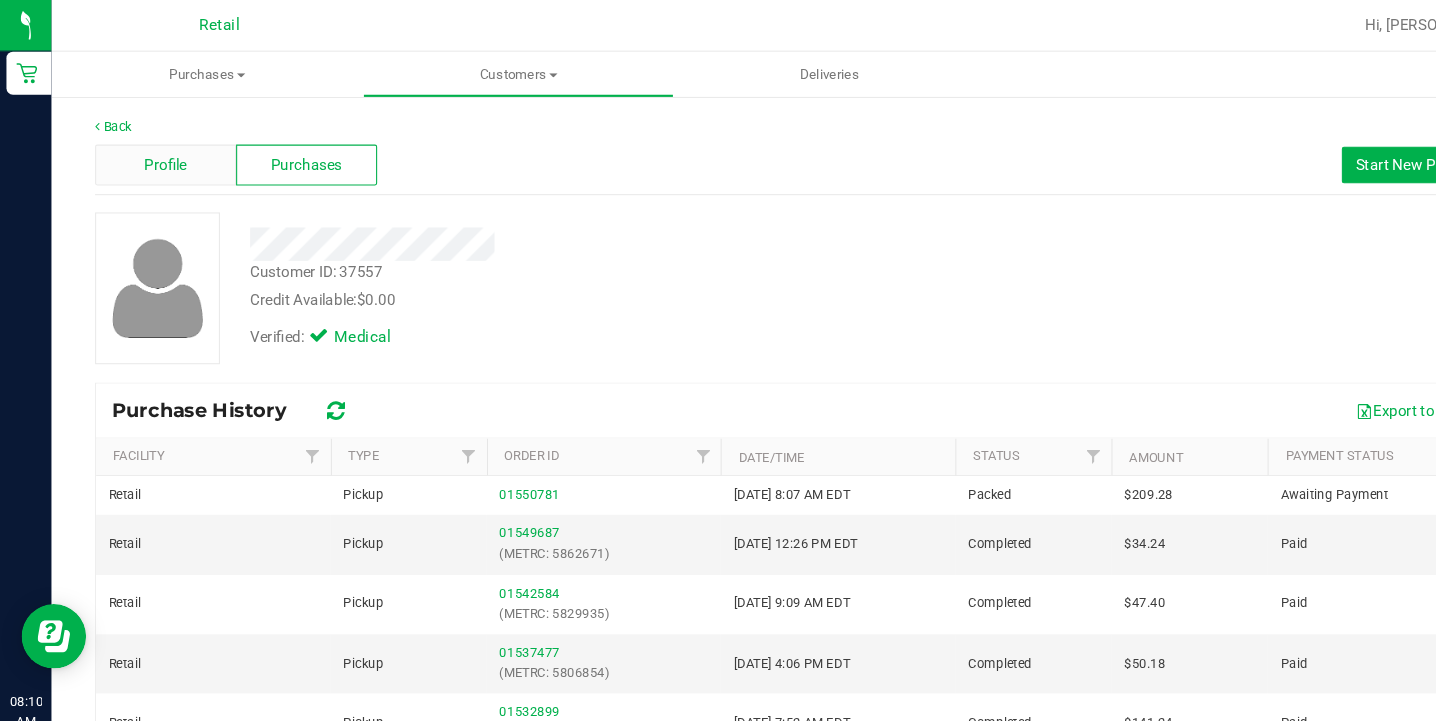 click on "Profile" at bounding box center (153, 153) 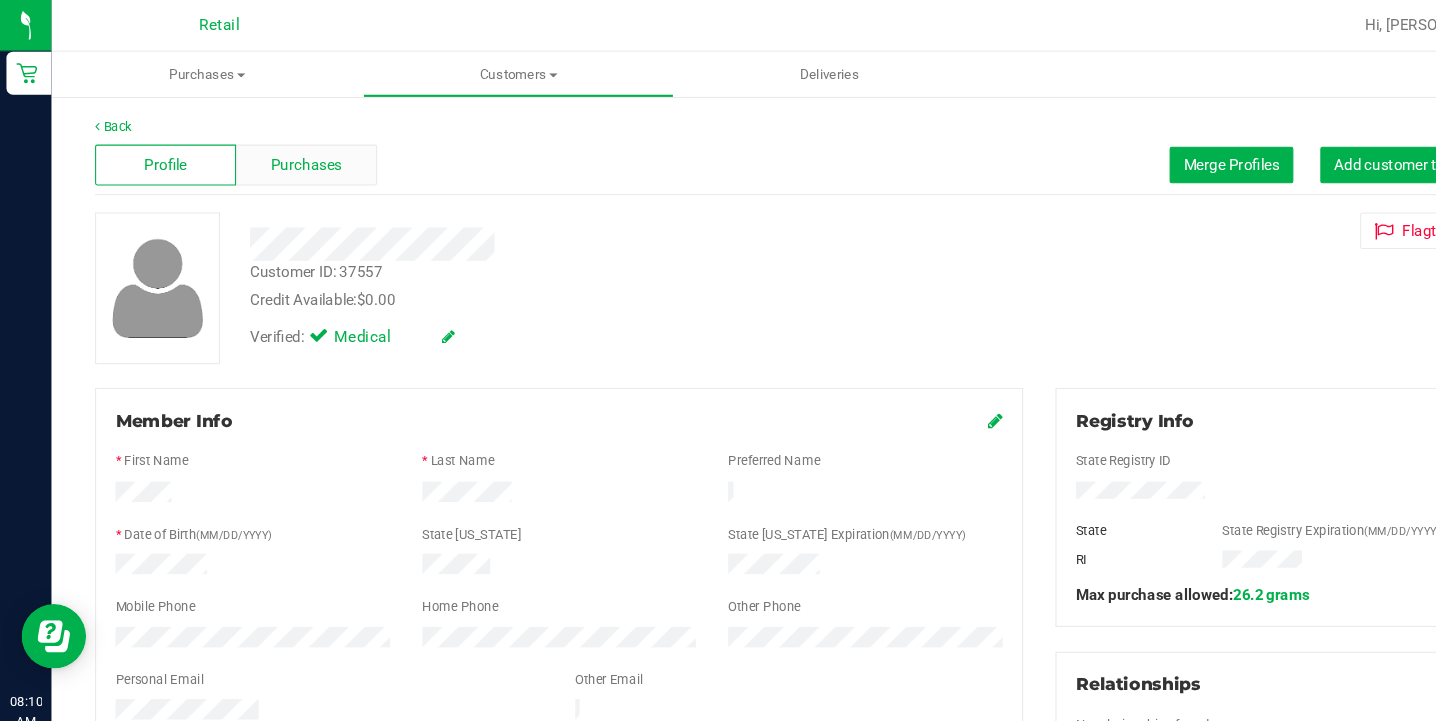 click on "Purchases" at bounding box center [284, 153] 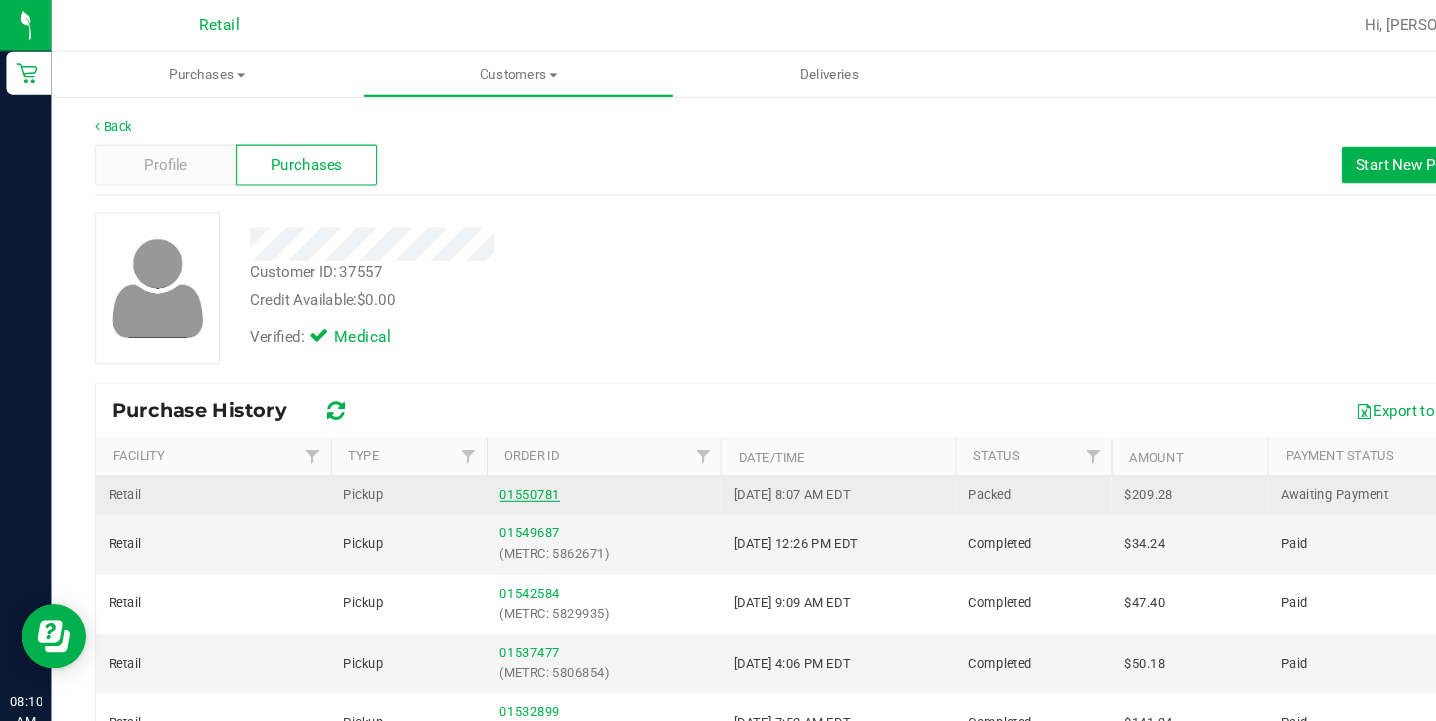 click on "01550781" at bounding box center [492, 459] 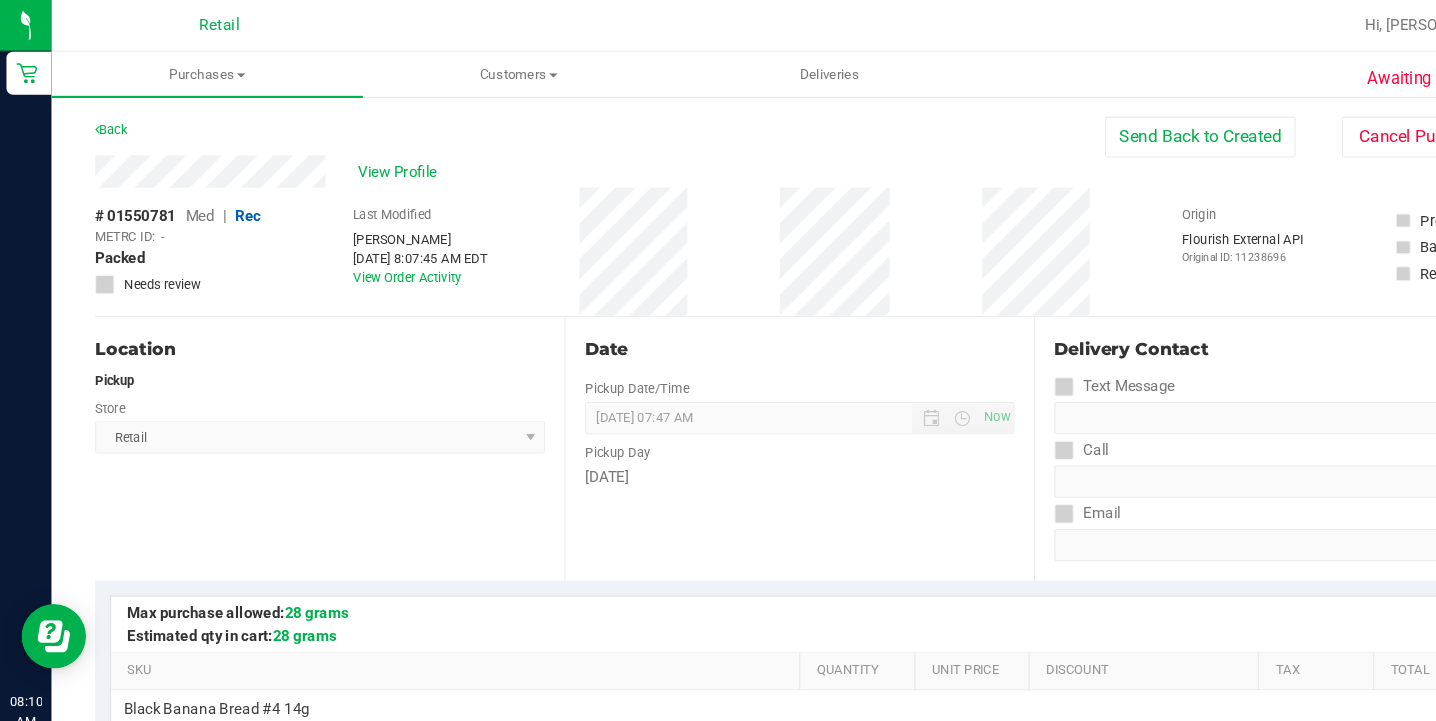 scroll, scrollTop: 0, scrollLeft: 0, axis: both 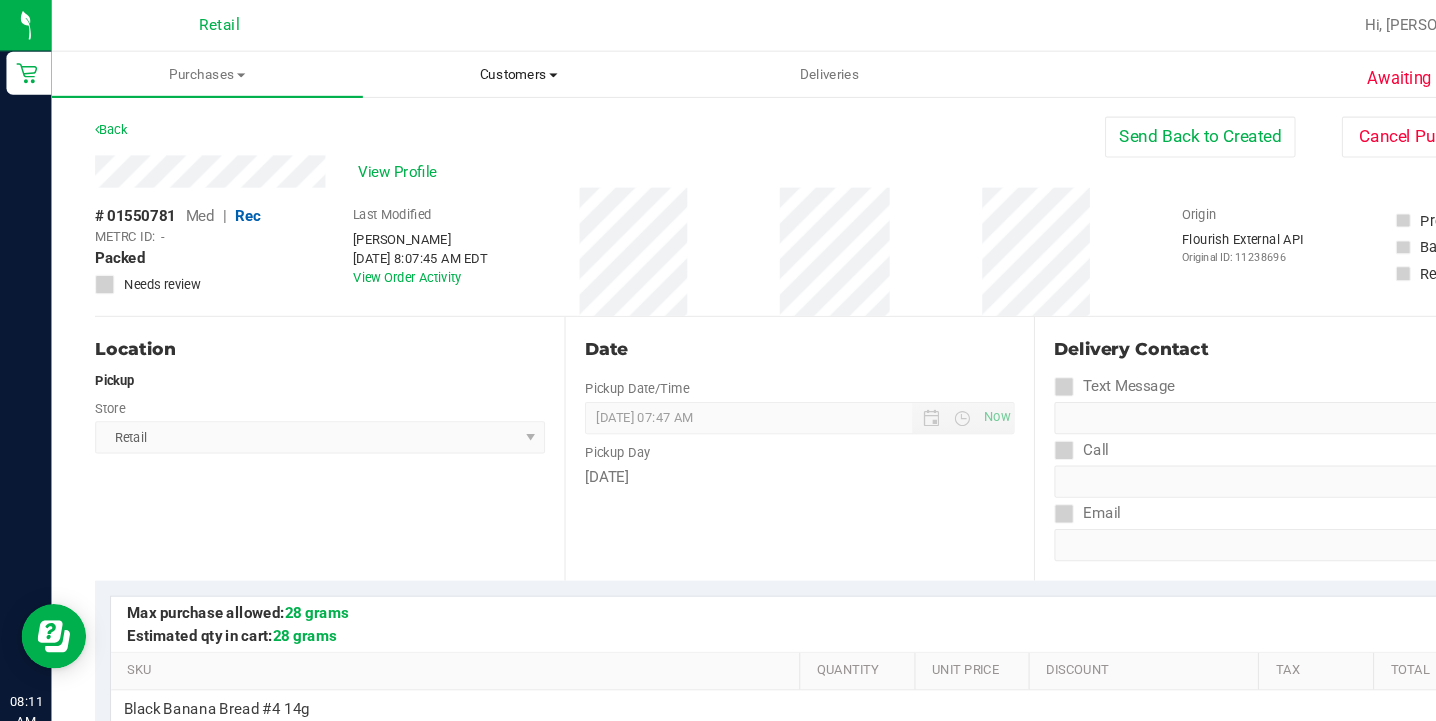 click on "Customers" at bounding box center [481, 69] 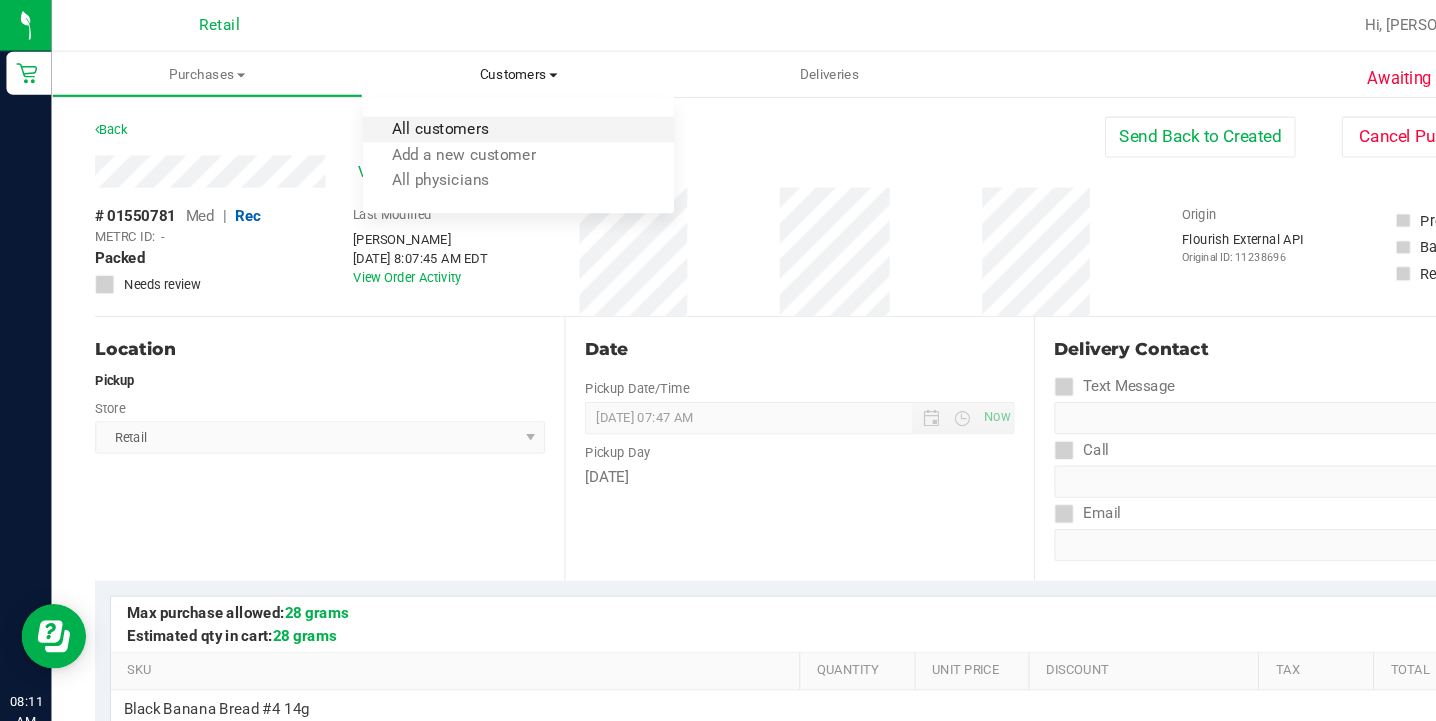click on "All customers" at bounding box center [409, 120] 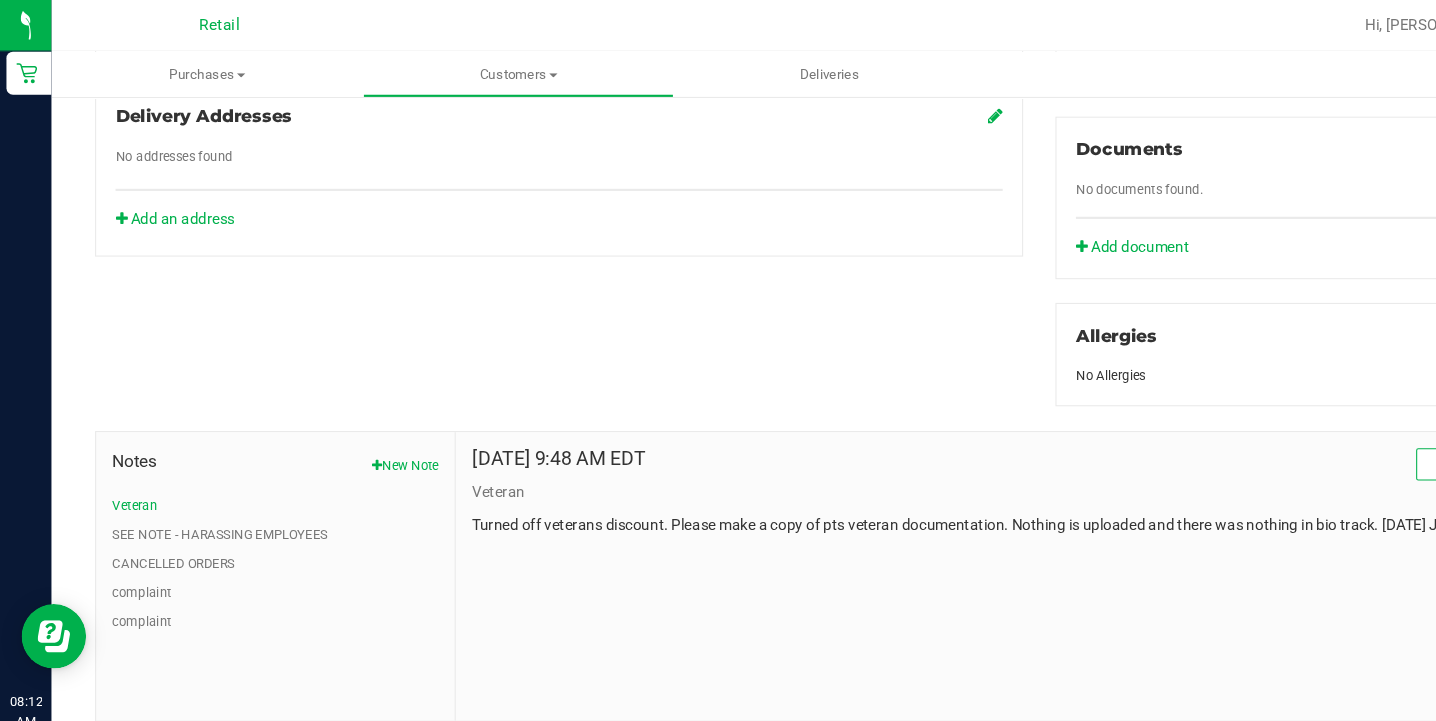 scroll, scrollTop: 702, scrollLeft: 0, axis: vertical 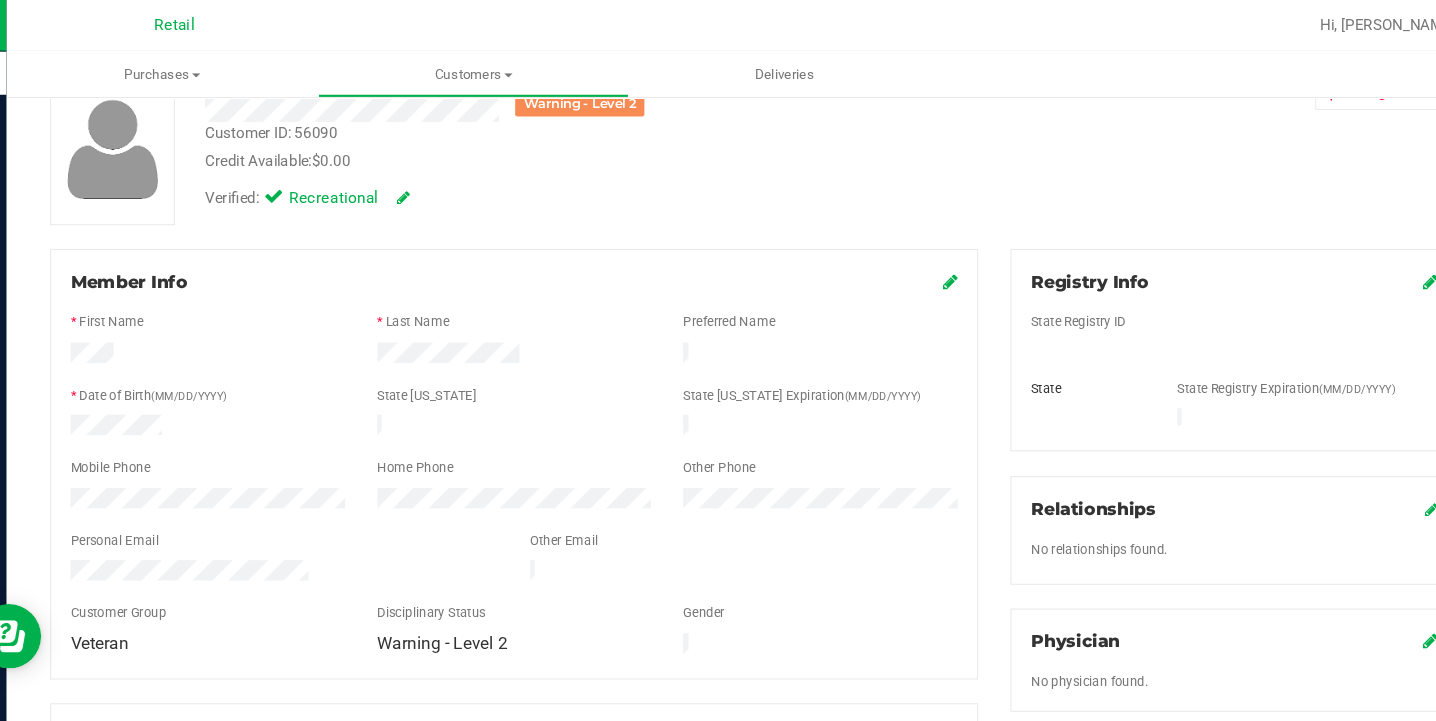 click at bounding box center (924, 261) 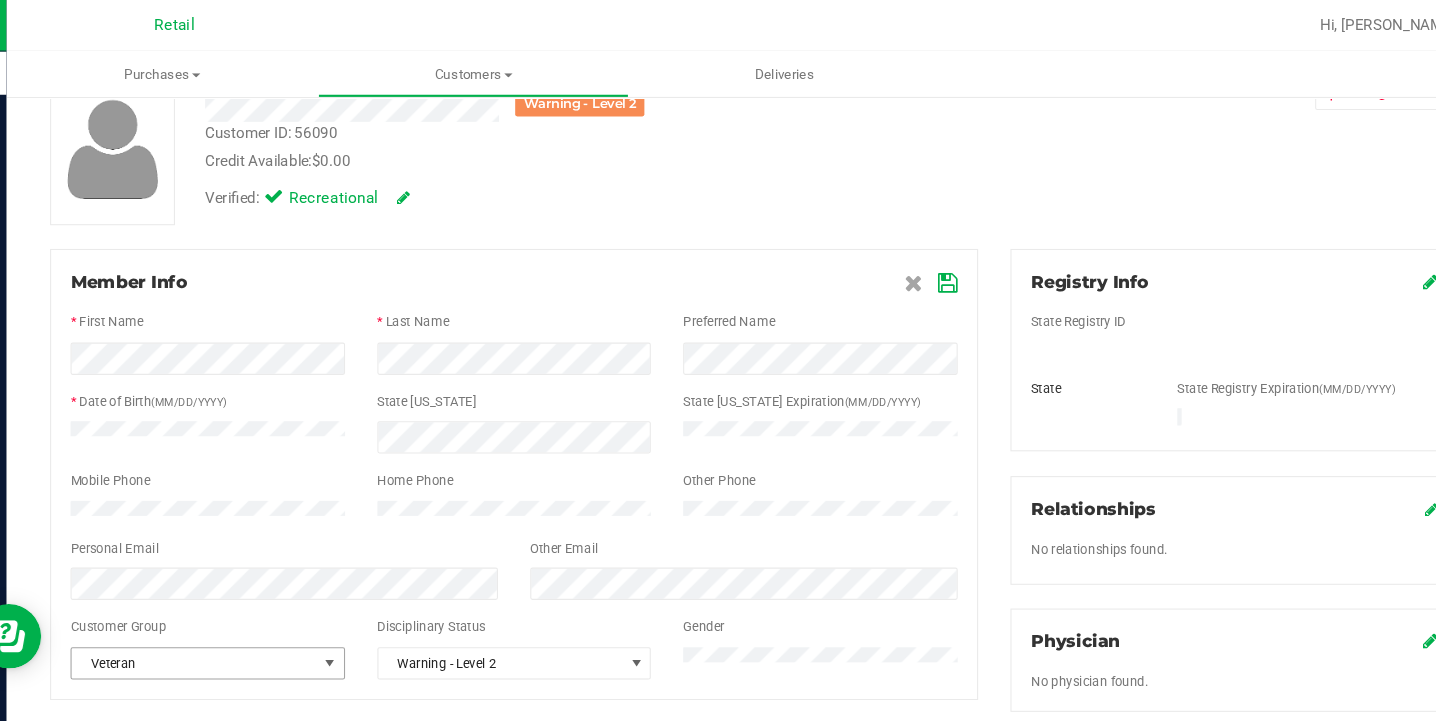 click on "Veteran" at bounding box center (222, 616) 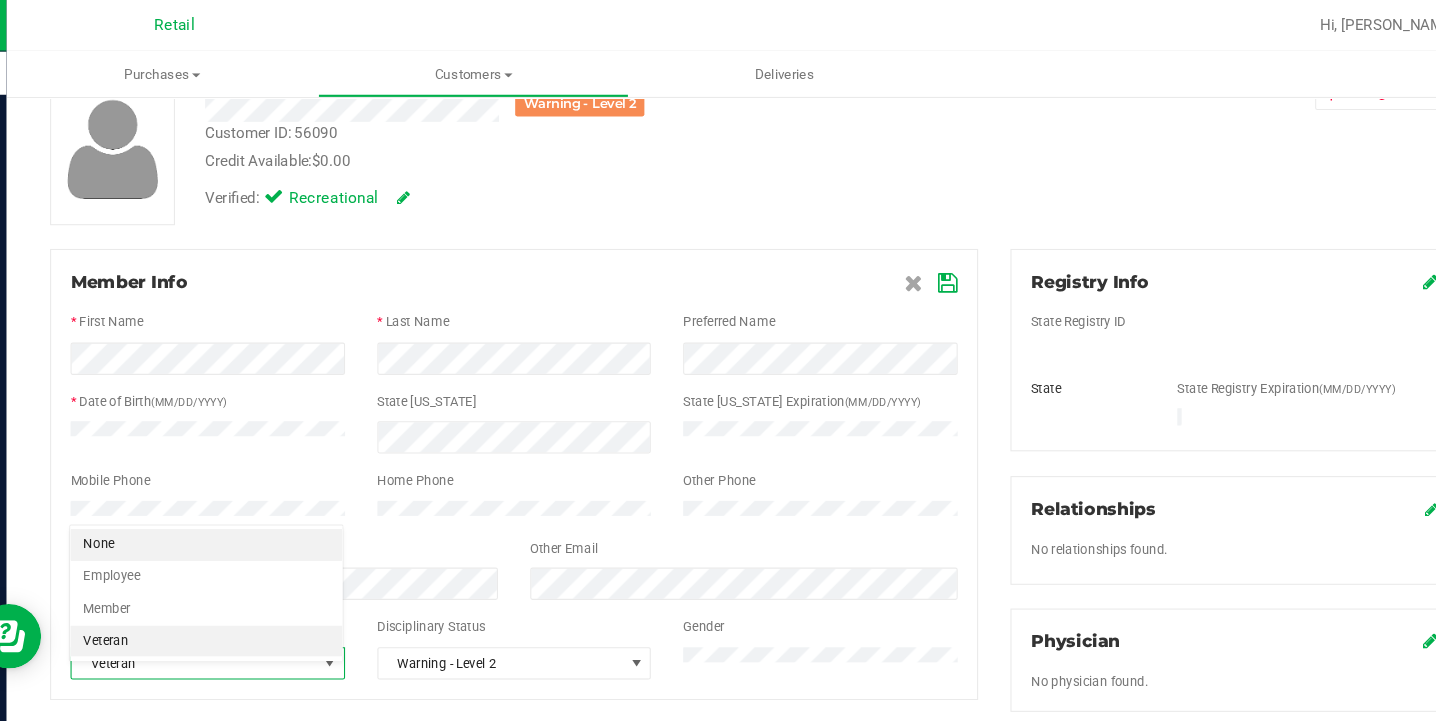 click on "None" at bounding box center (233, 506) 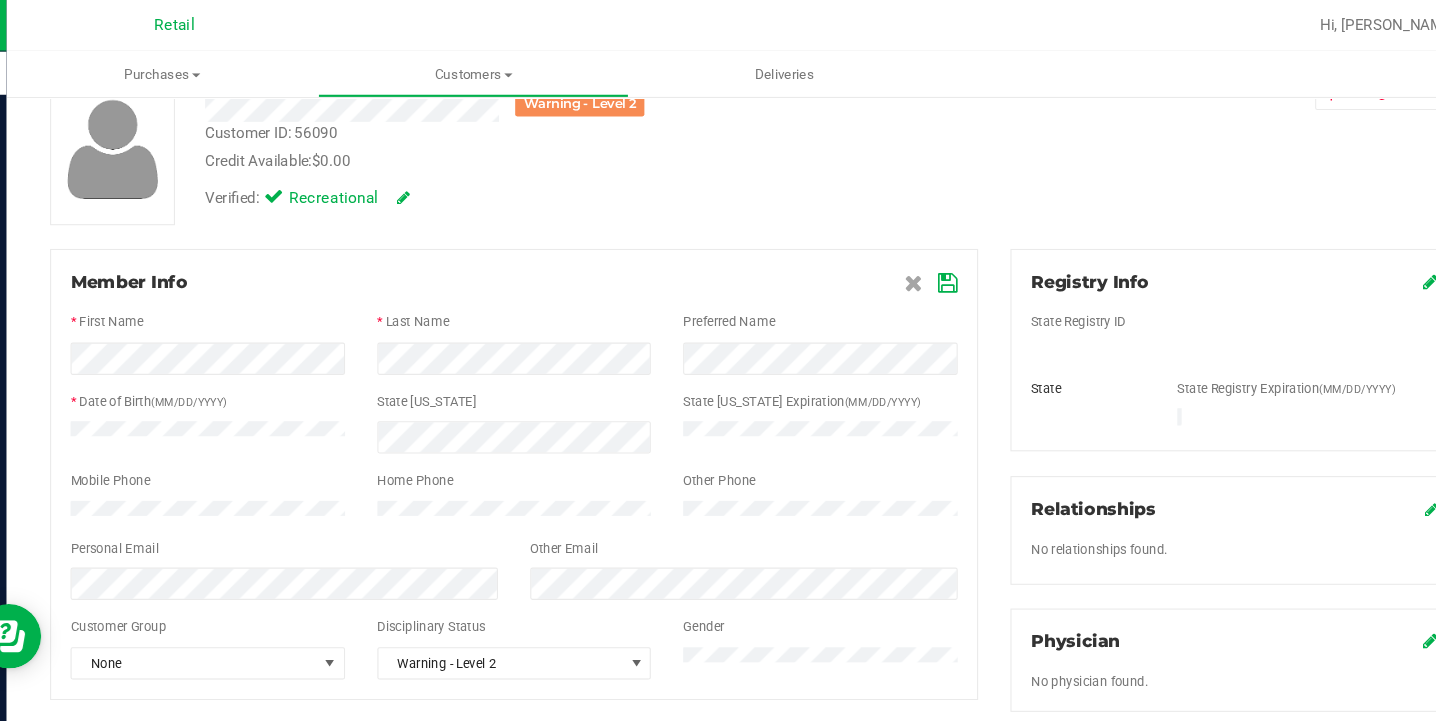 click at bounding box center [922, 263] 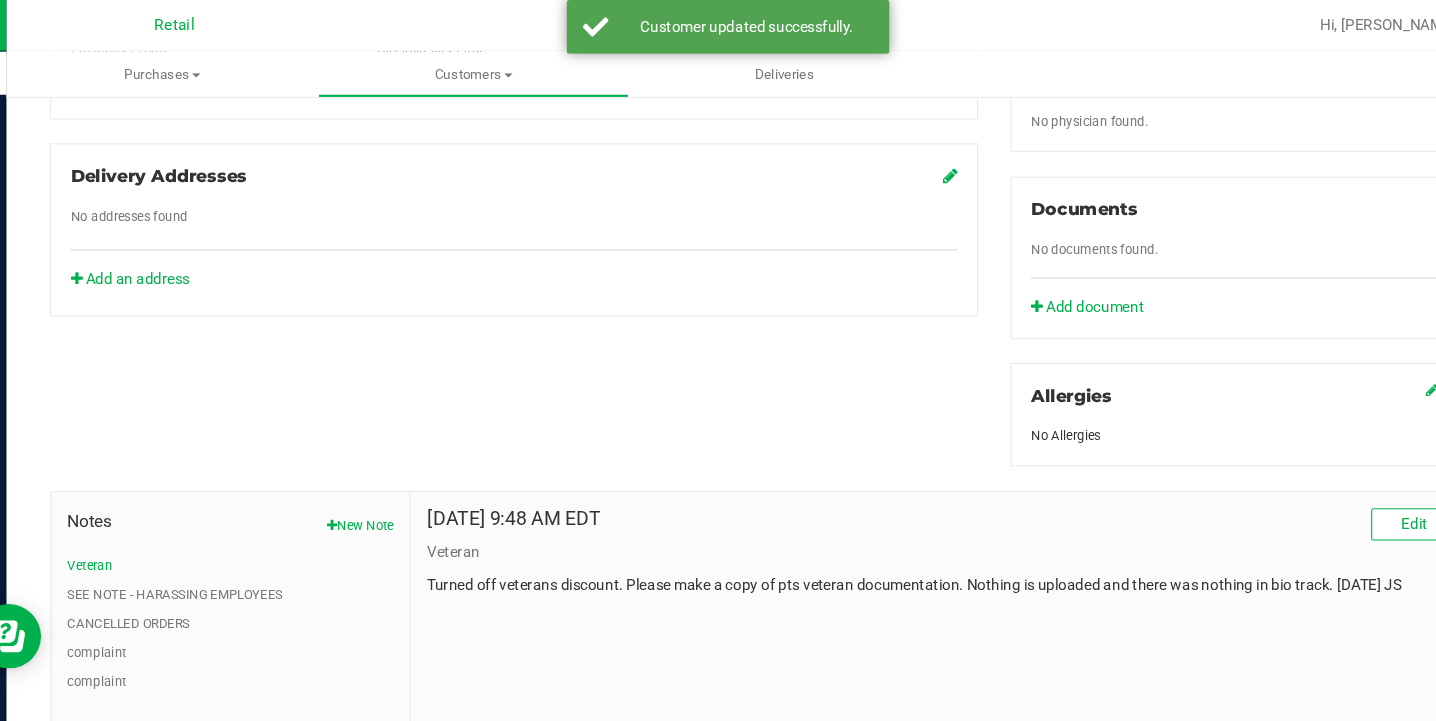 scroll, scrollTop: 667, scrollLeft: 0, axis: vertical 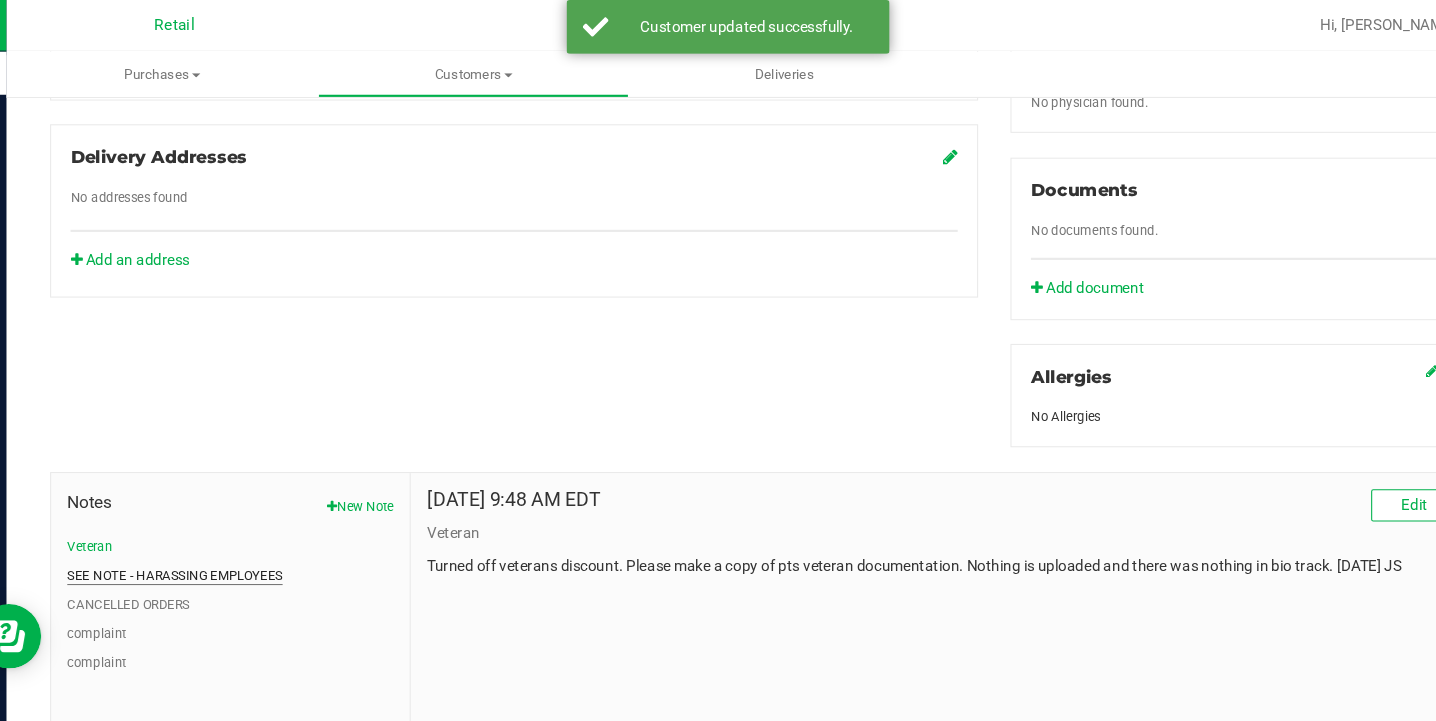 click on "SEE NOTE - HARASSING EMPLOYEES" at bounding box center [204, 534] 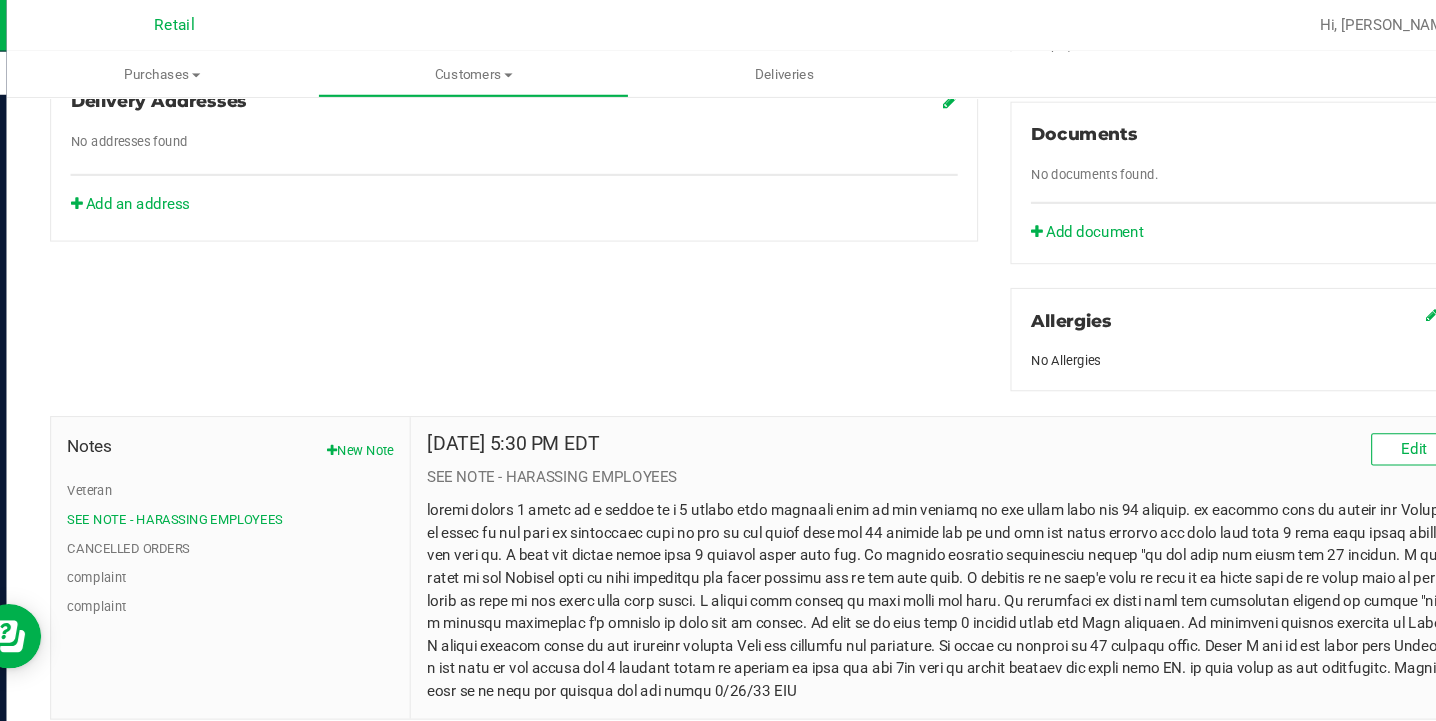 scroll, scrollTop: 714, scrollLeft: 0, axis: vertical 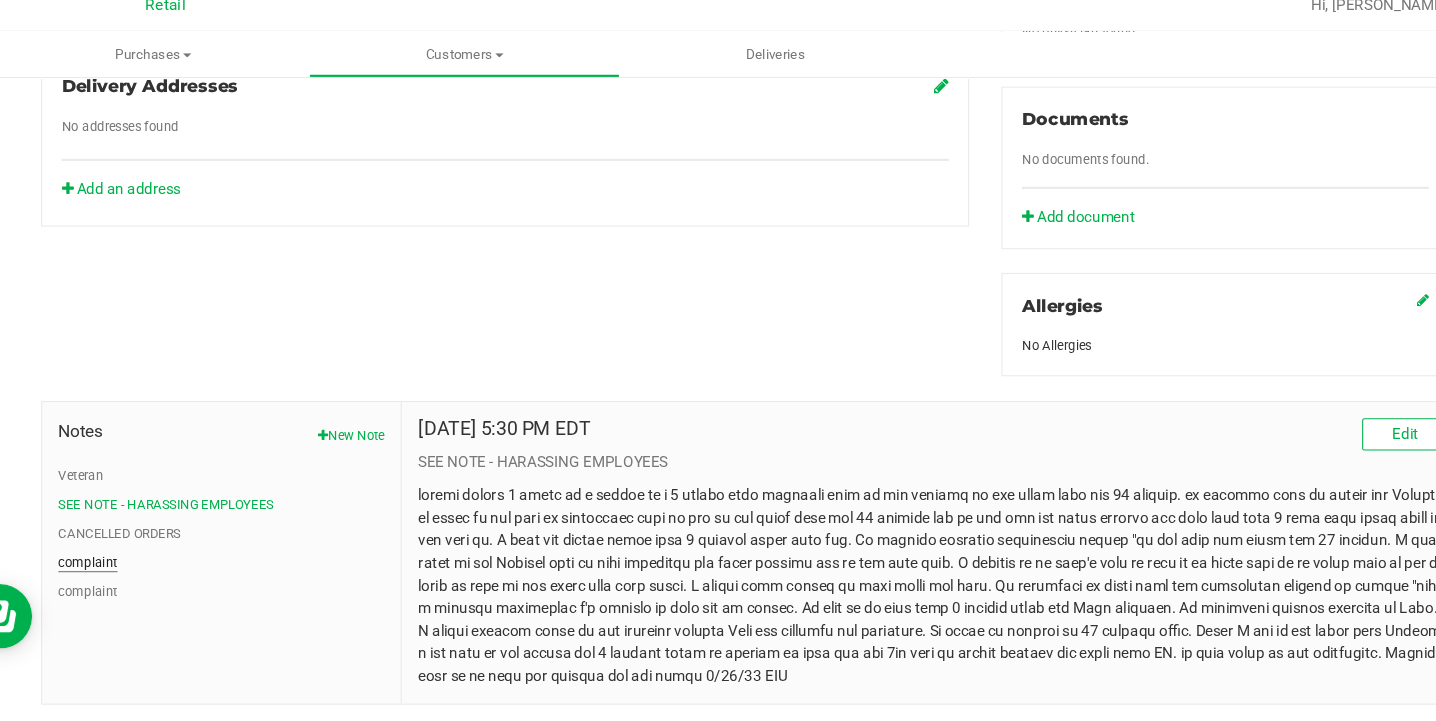 click on "complaint" at bounding box center [131, 541] 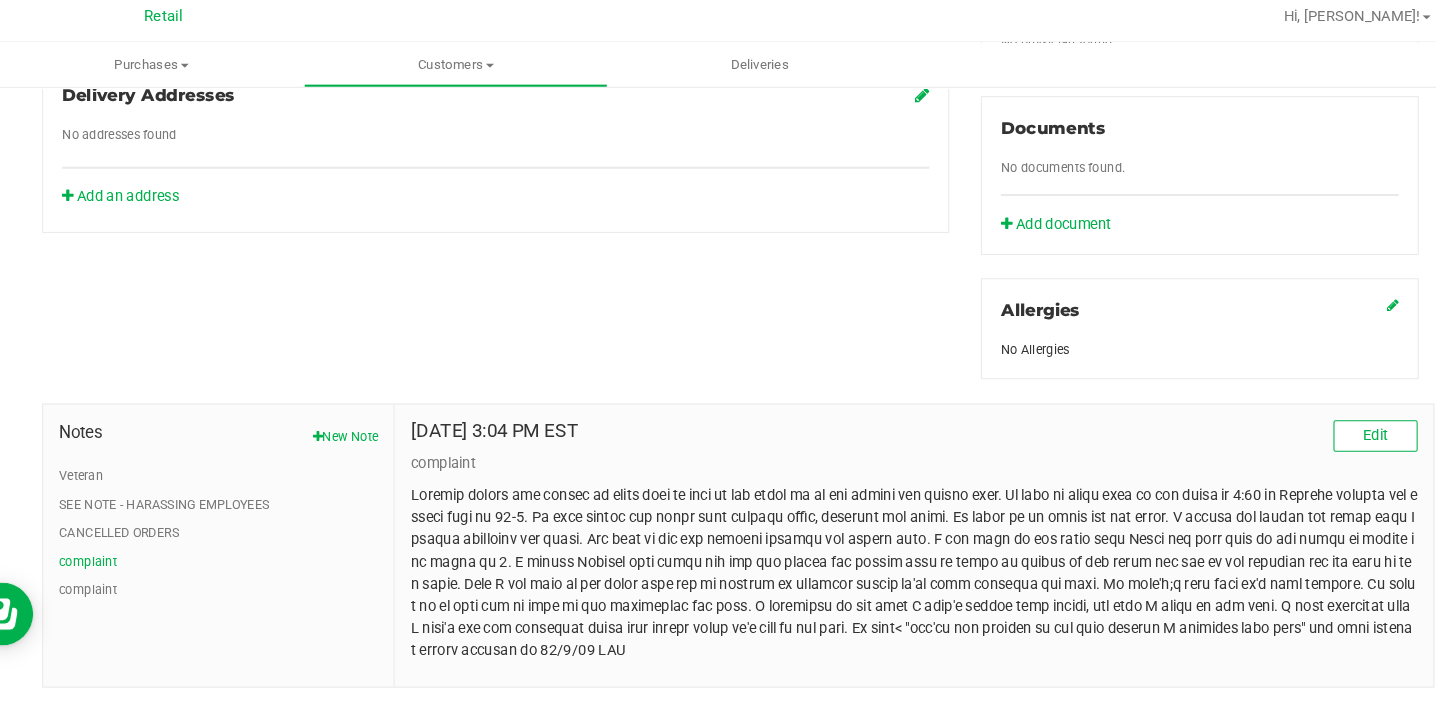 click on "Veteran
SEE NOTE - HARASSING EMPLOYEES
CANCELLED ORDERS
complaint
complaint" at bounding box center [255, 514] 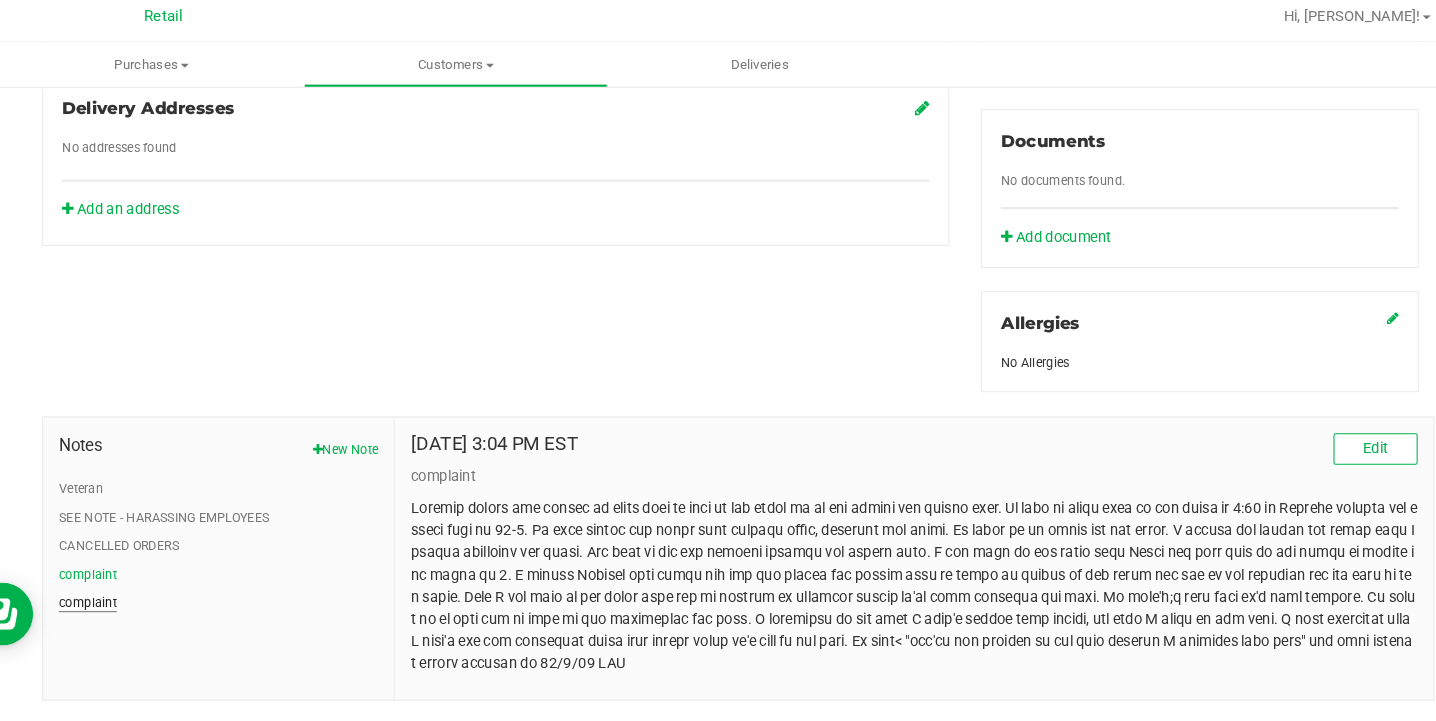 click on "complaint" at bounding box center (131, 580) 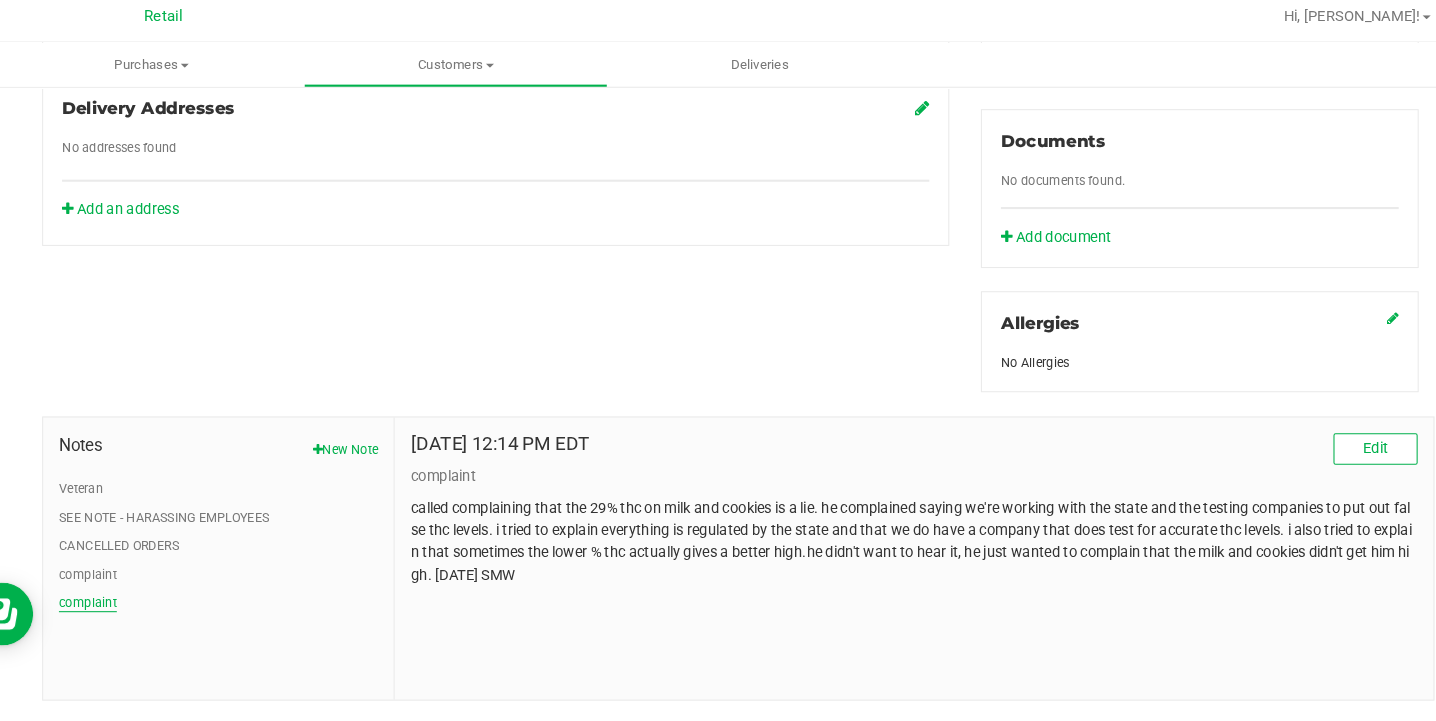 click on "complaint" at bounding box center (131, 580) 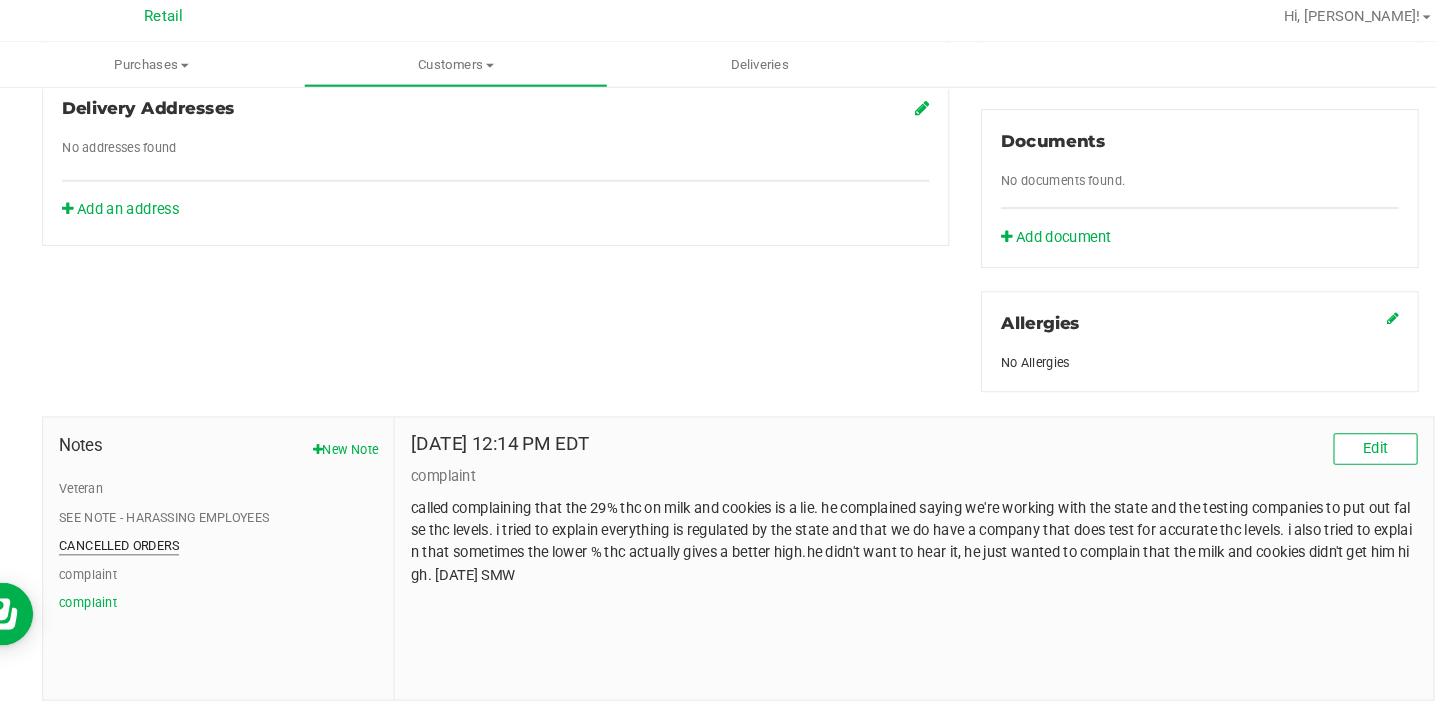 click on "CANCELLED ORDERS" at bounding box center [161, 526] 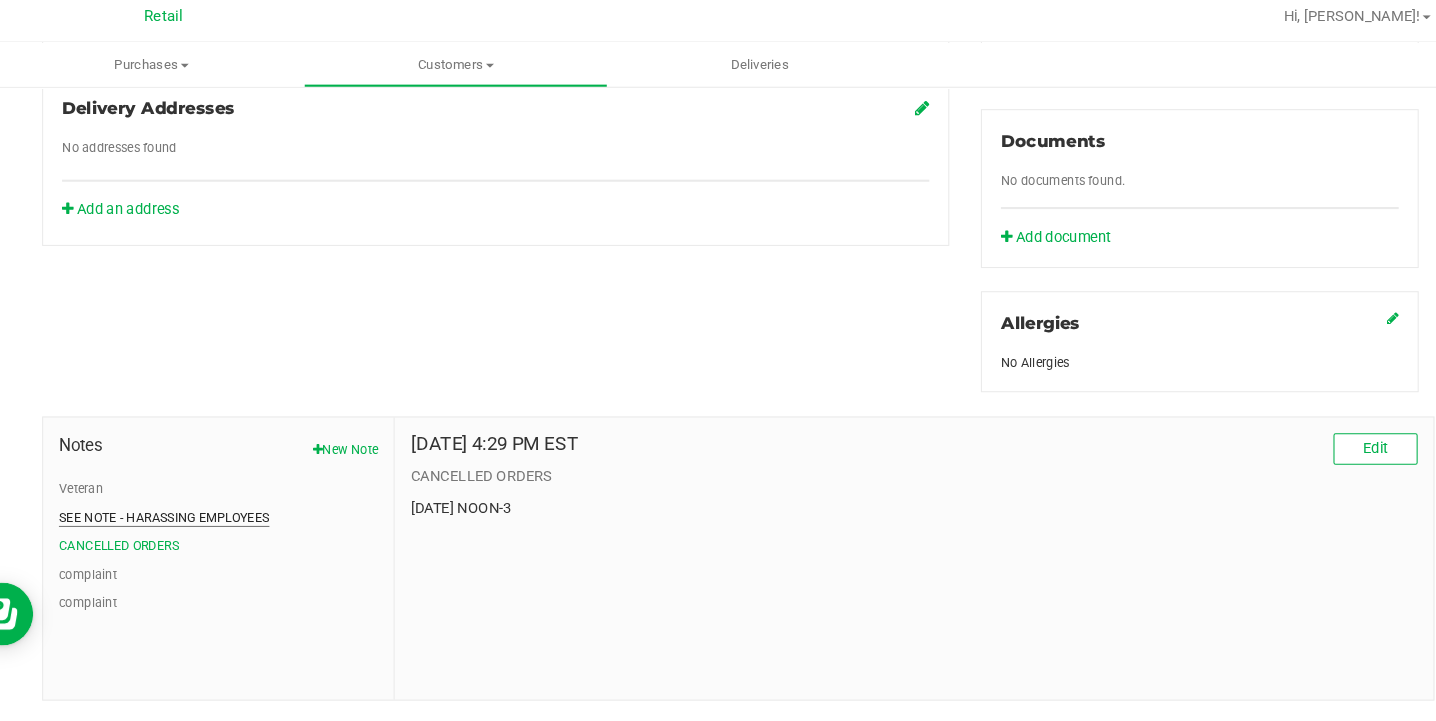 click on "SEE NOTE - HARASSING EMPLOYEES" at bounding box center (204, 499) 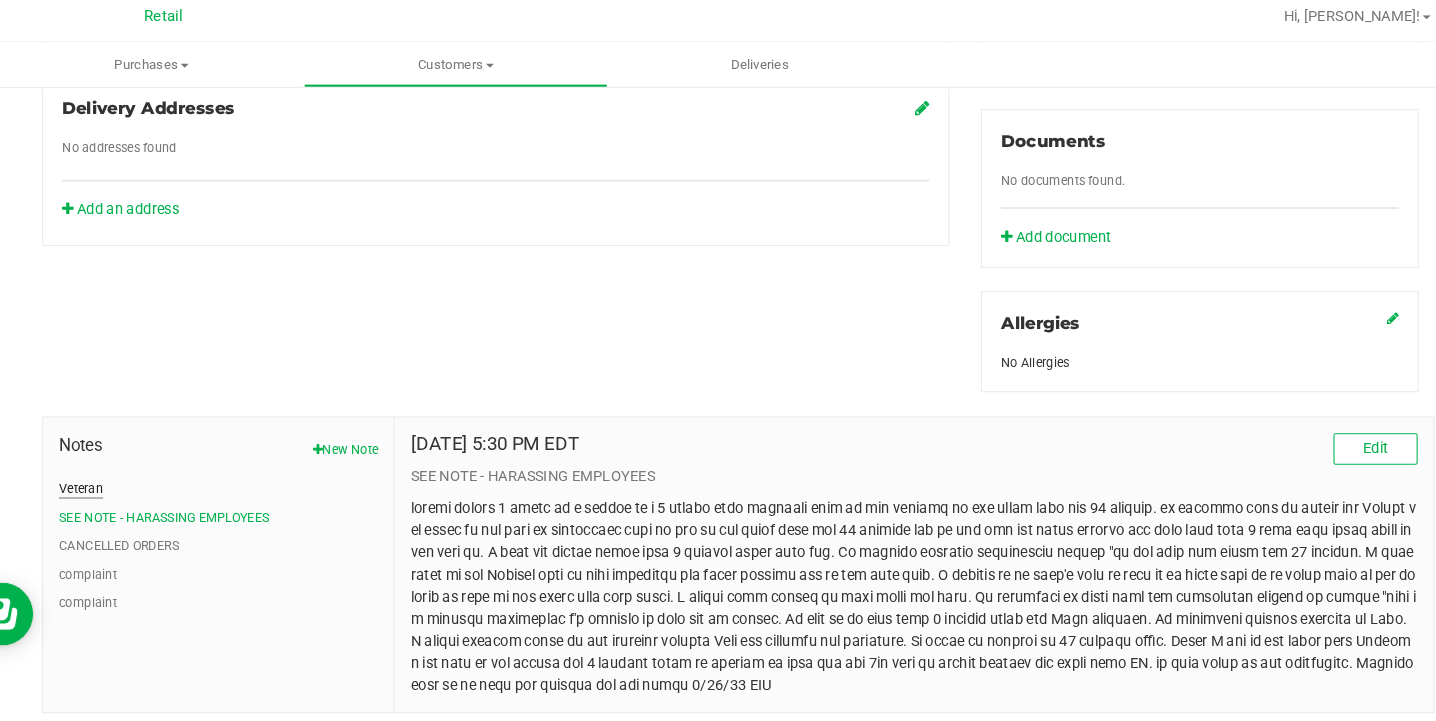 click on "Veteran" at bounding box center (125, 472) 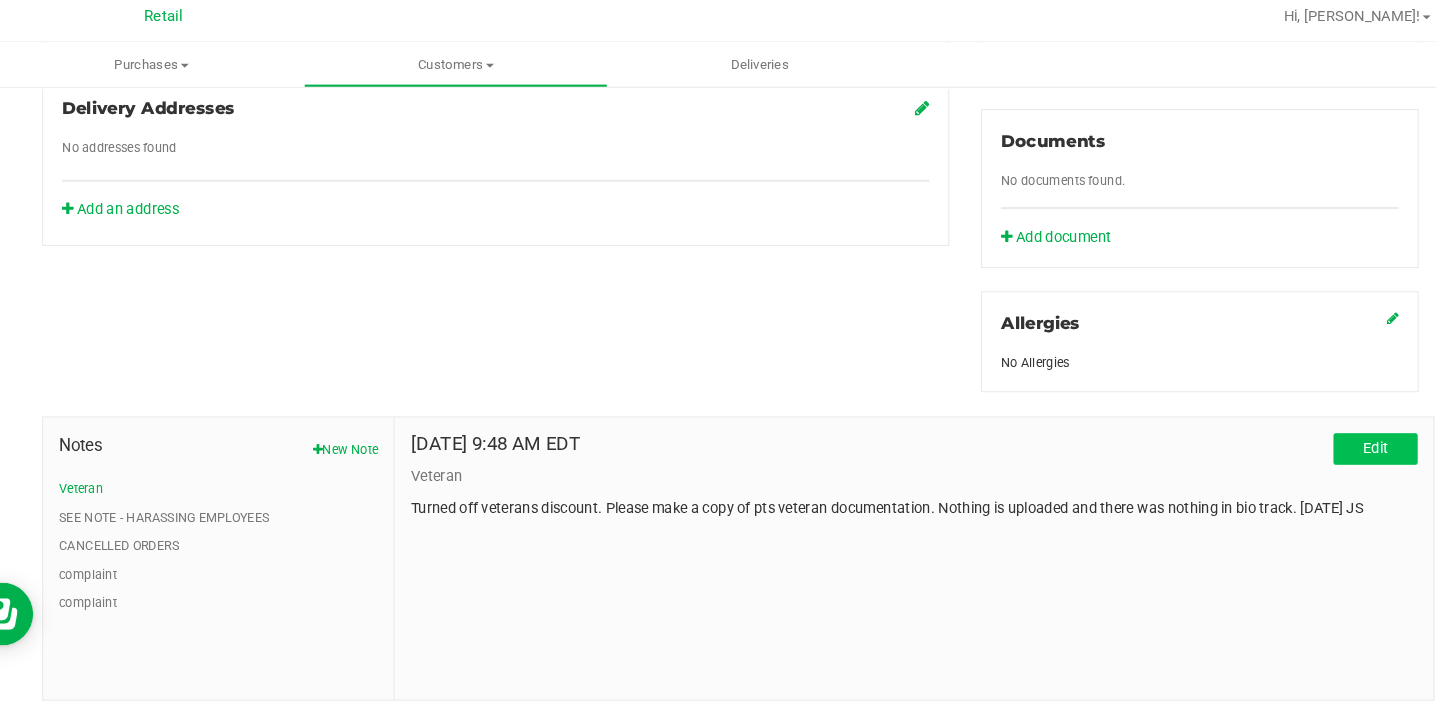 click on "Edit" at bounding box center [1355, 434] 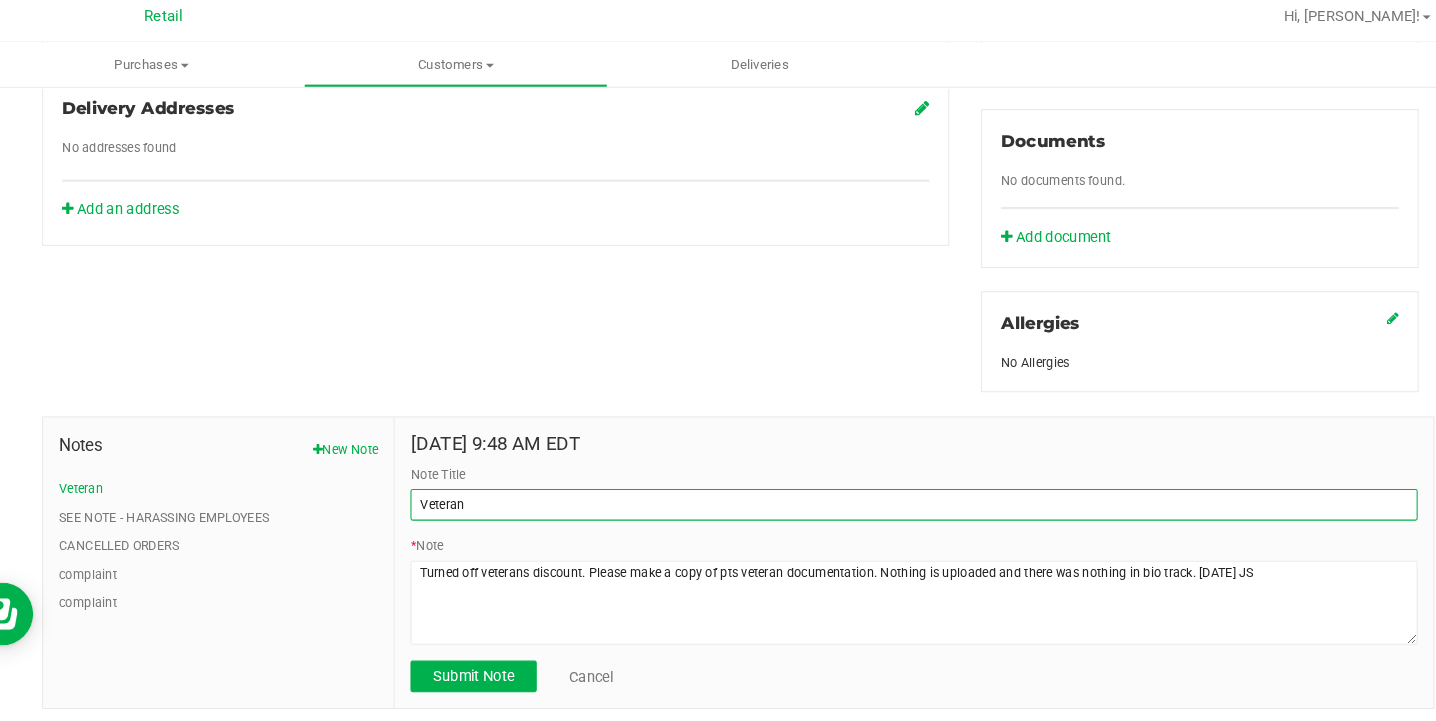 click on "Veteran" at bounding box center (916, 487) 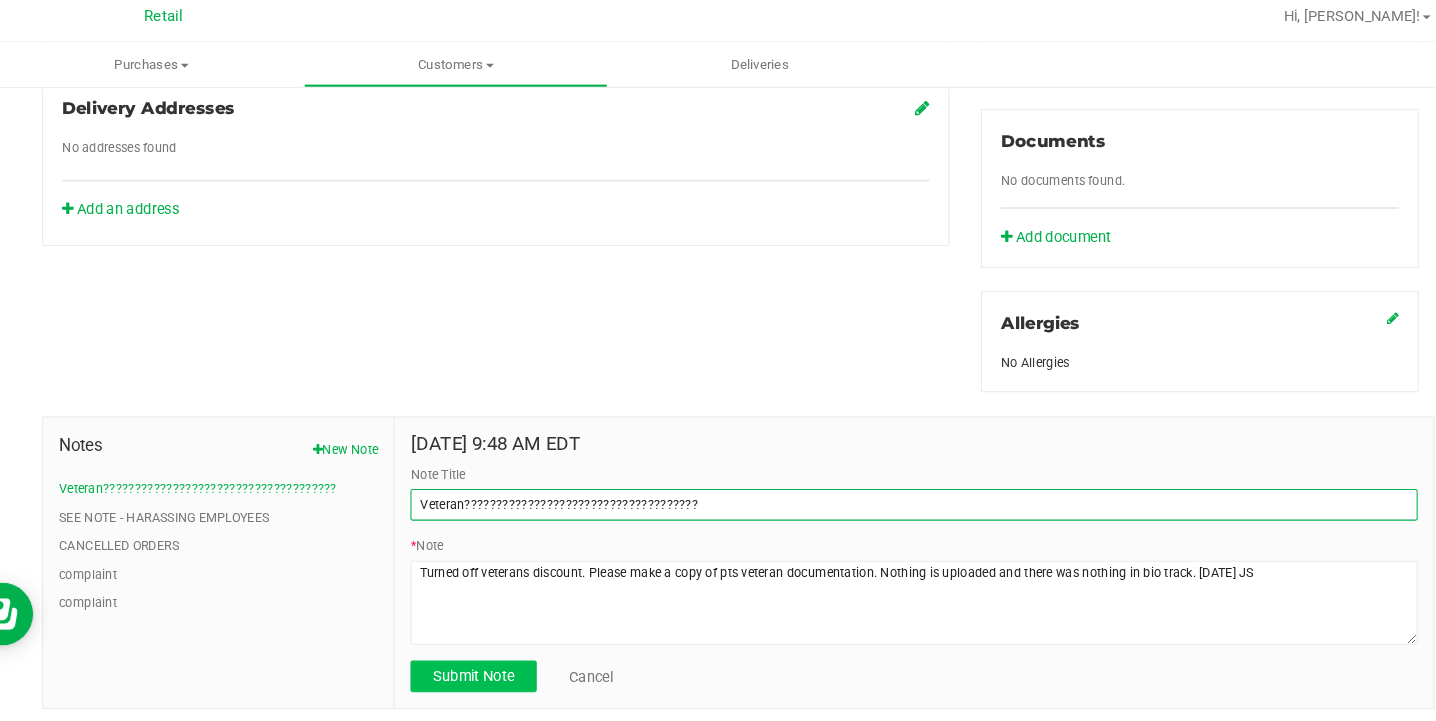 type on "Veteran?????????????????????????????????????" 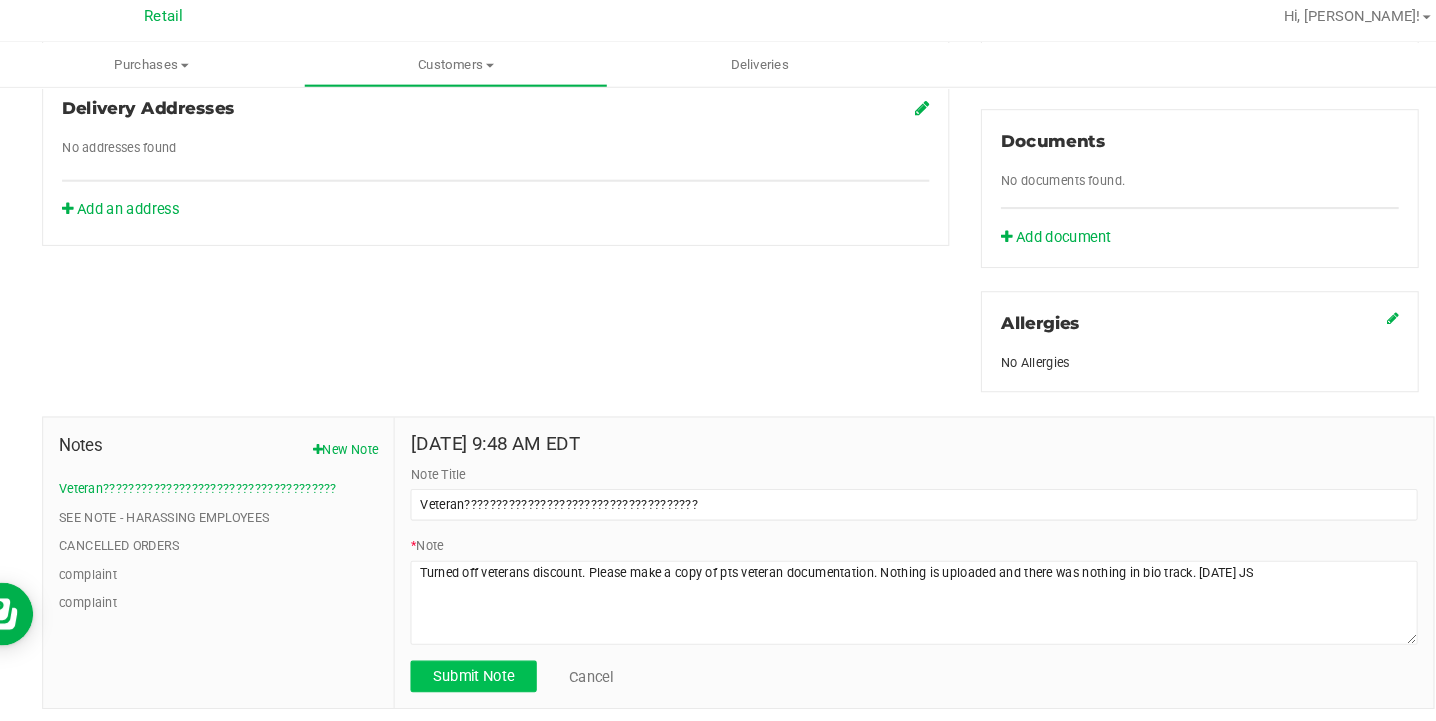 click on "Submit Note" at bounding box center [498, 649] 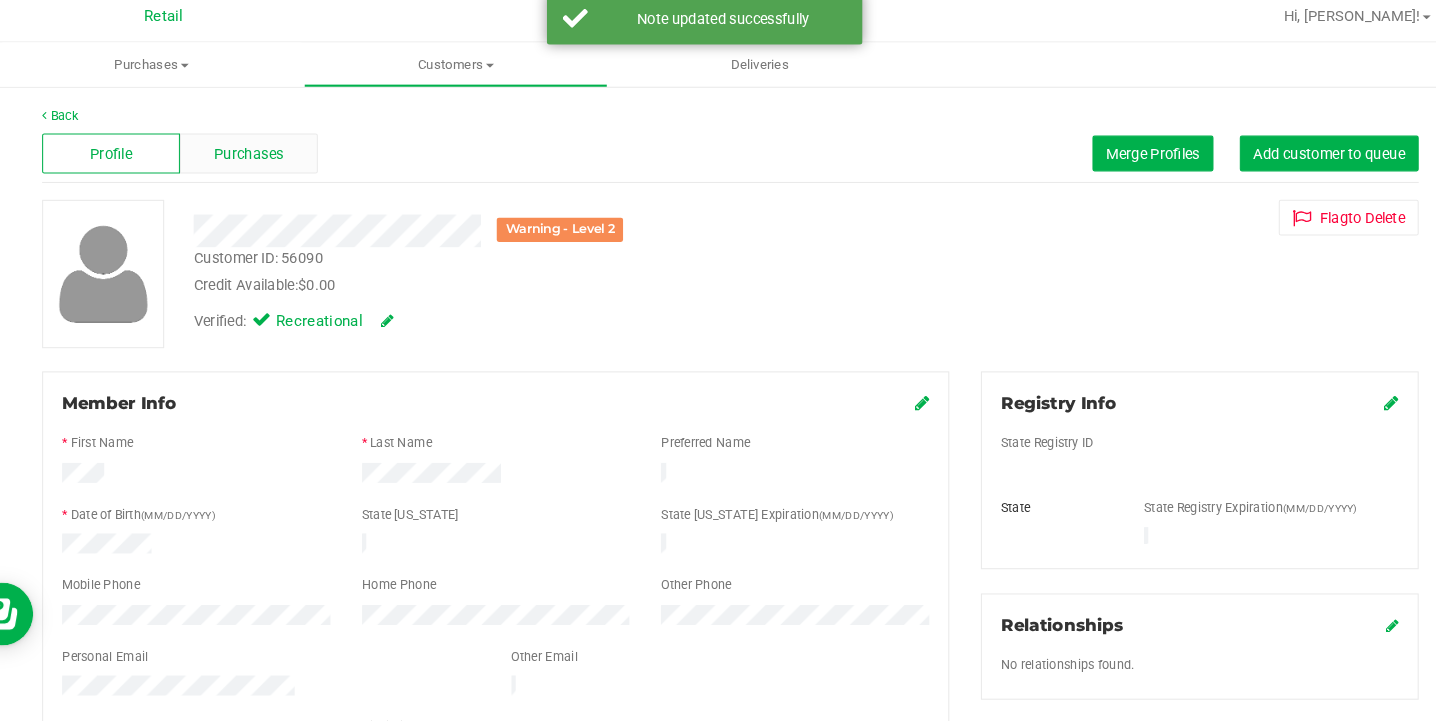scroll, scrollTop: 0, scrollLeft: 0, axis: both 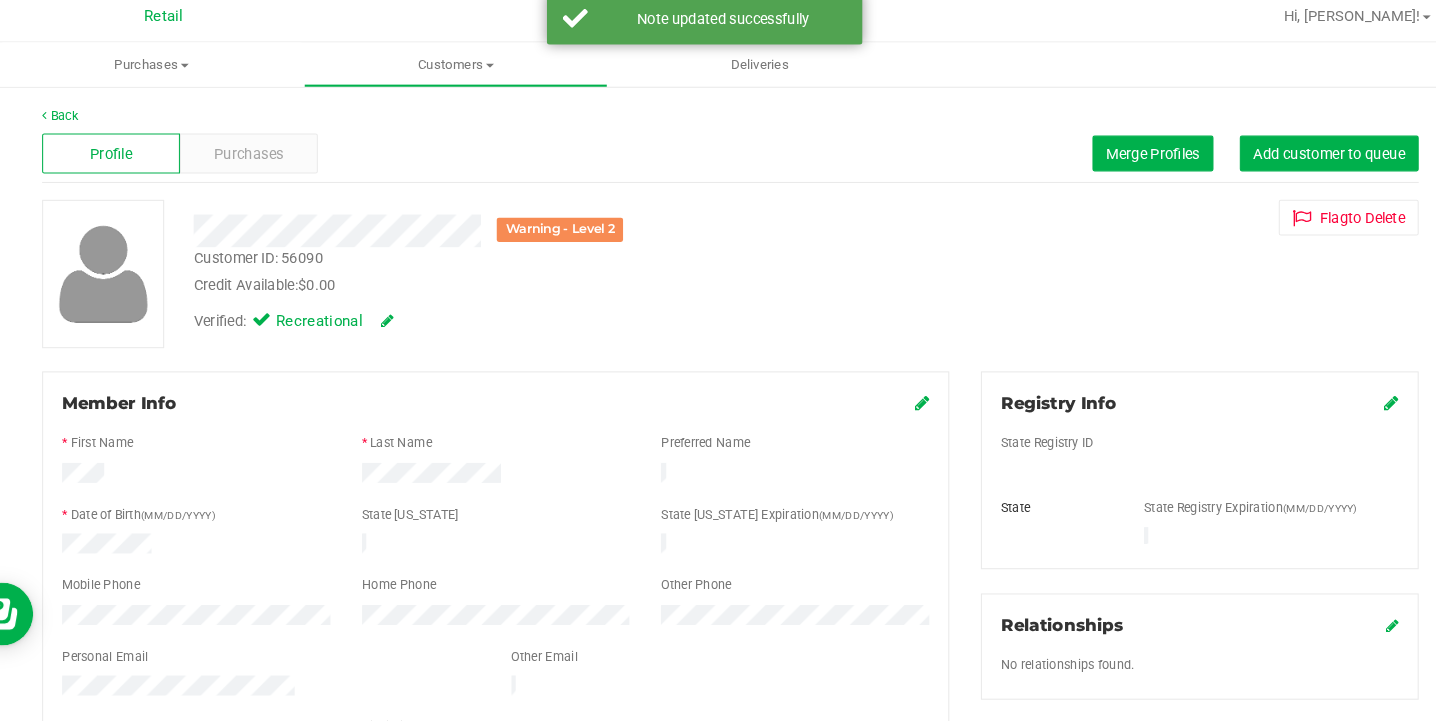click on "Profile
Purchases
Merge Profiles
Add customer to queue" at bounding box center (742, 153) 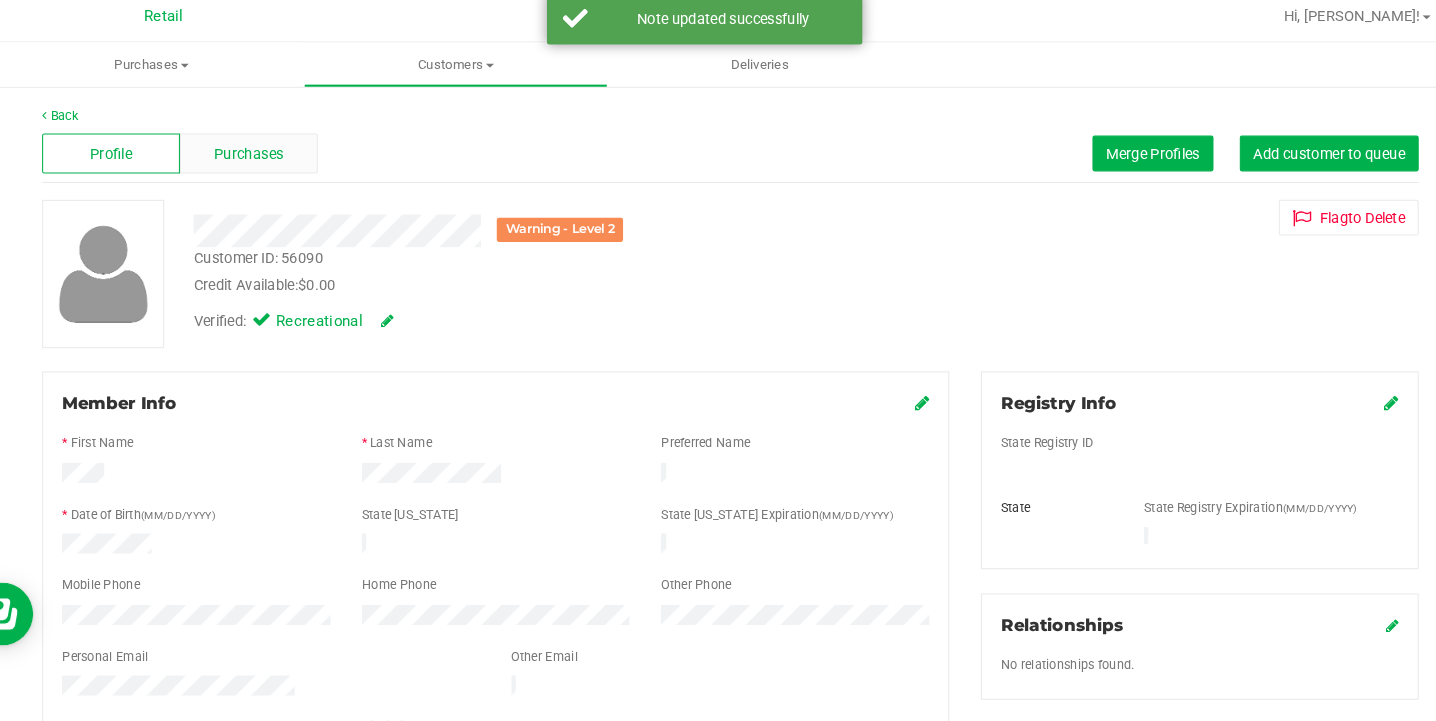 click on "Purchases" at bounding box center [284, 153] 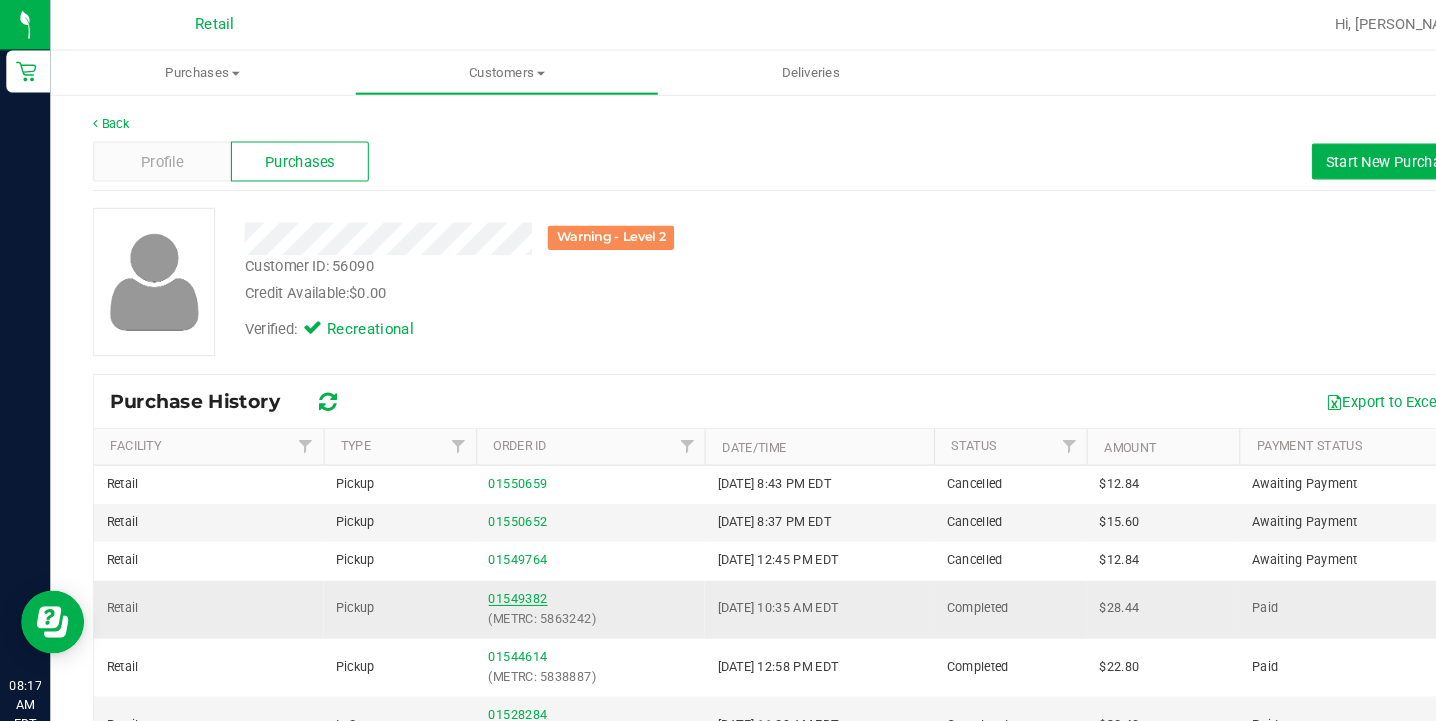 click on "01549382" at bounding box center (492, 568) 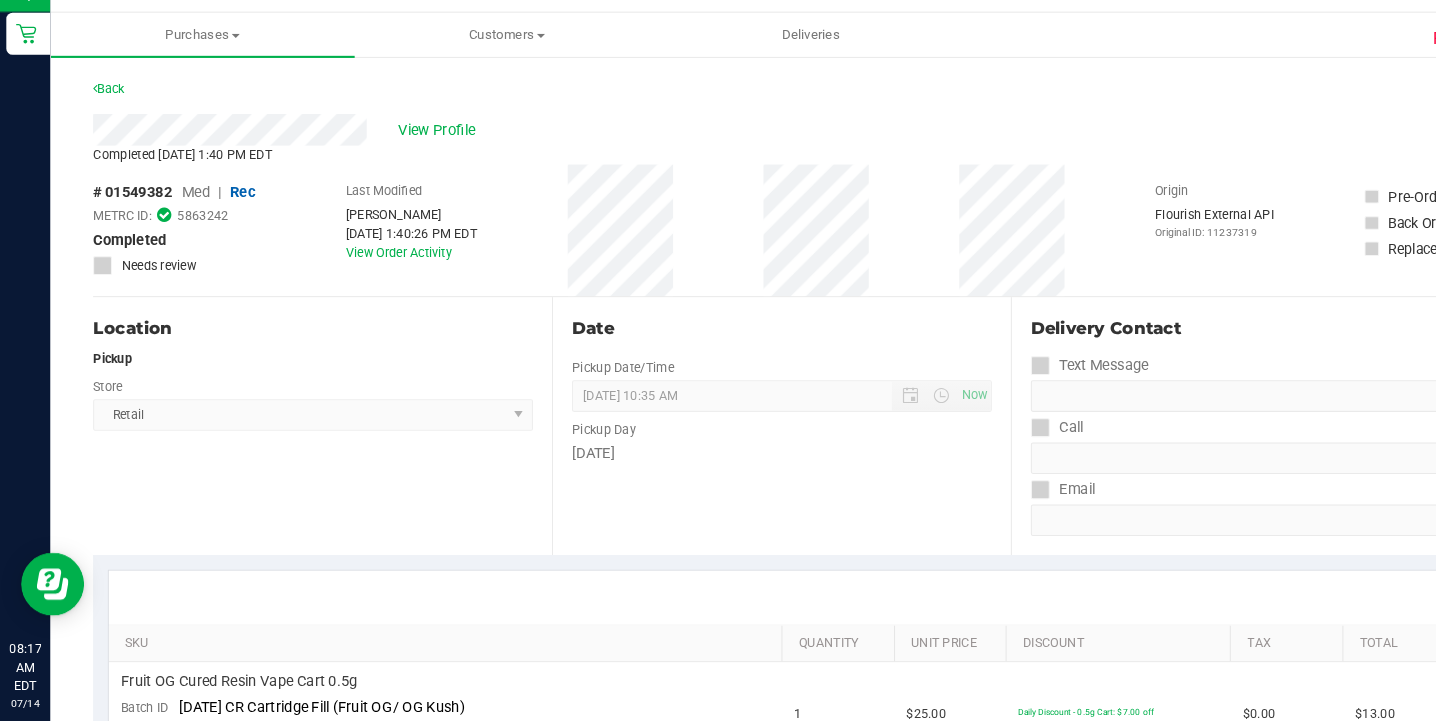 scroll, scrollTop: 0, scrollLeft: 0, axis: both 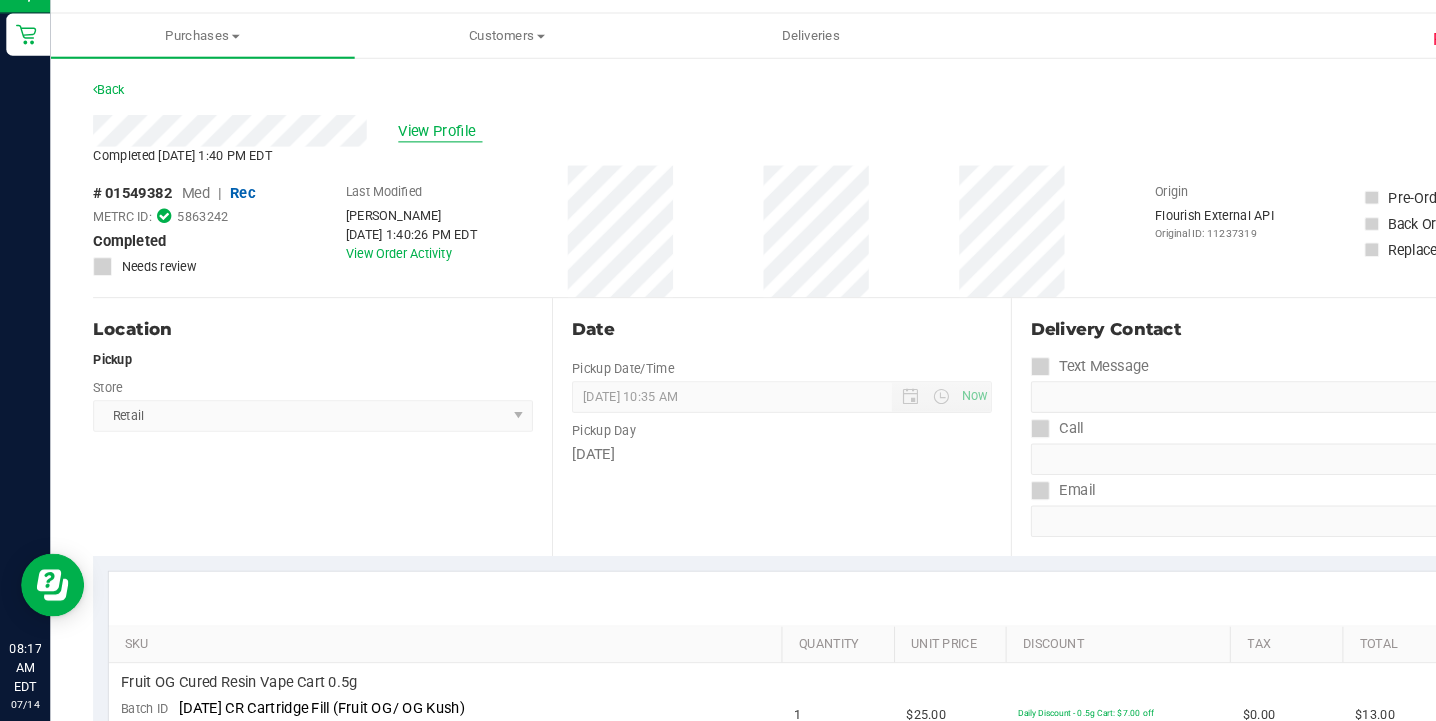 click on "View Profile" at bounding box center (418, 159) 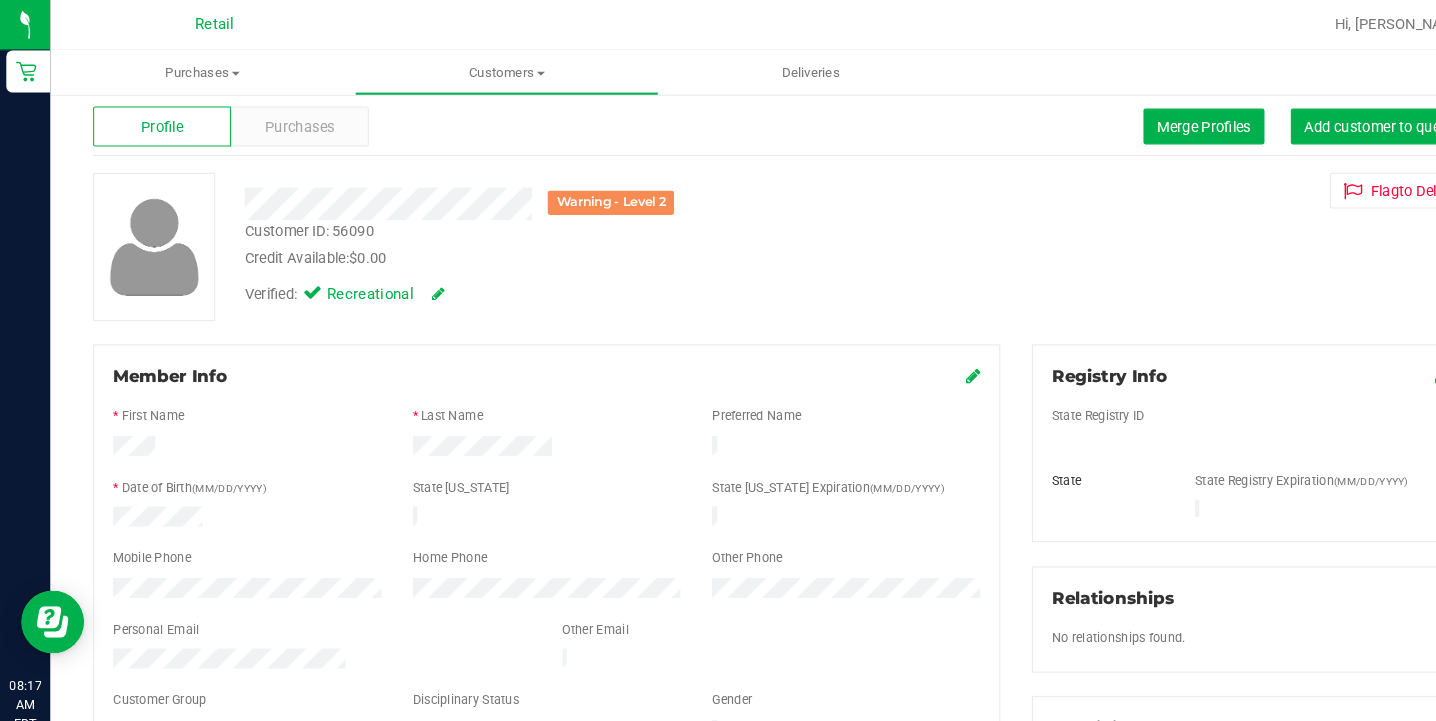 scroll, scrollTop: 30, scrollLeft: 0, axis: vertical 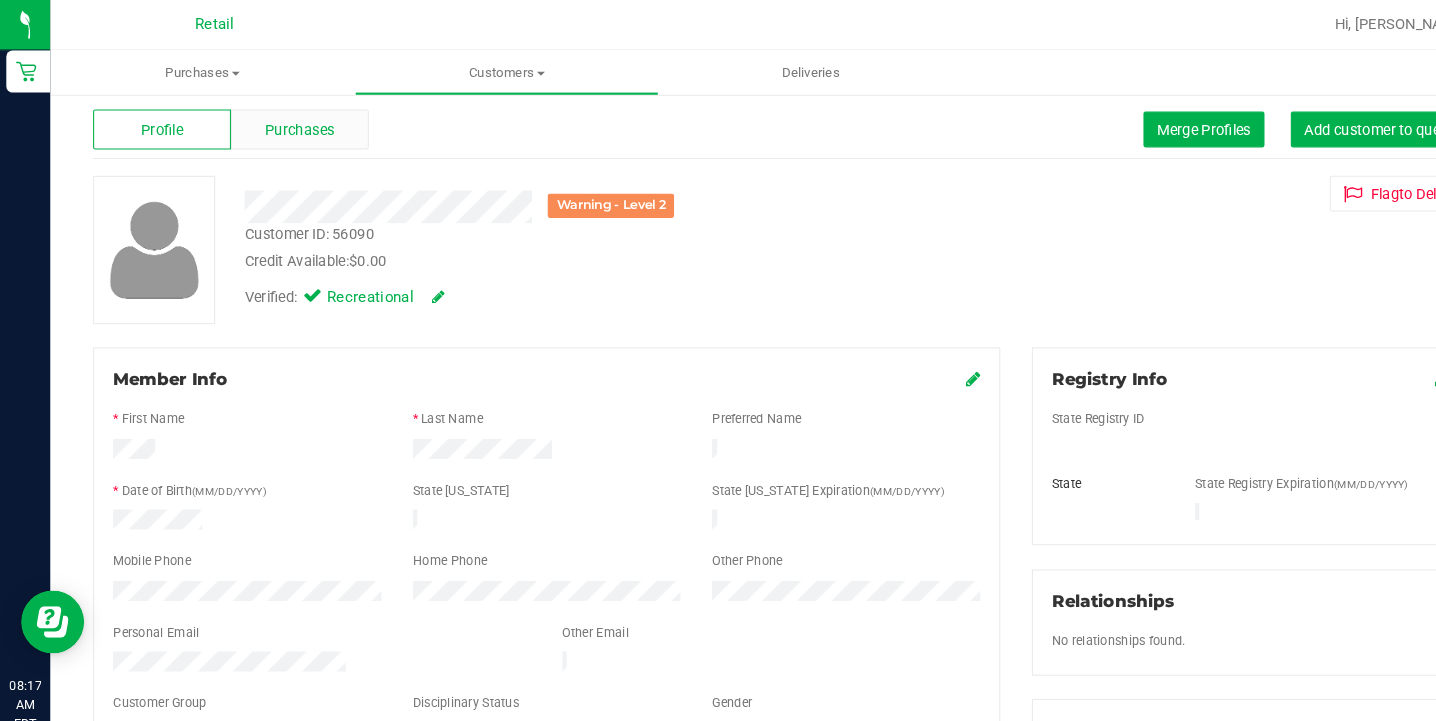 click on "Purchases" at bounding box center [284, 123] 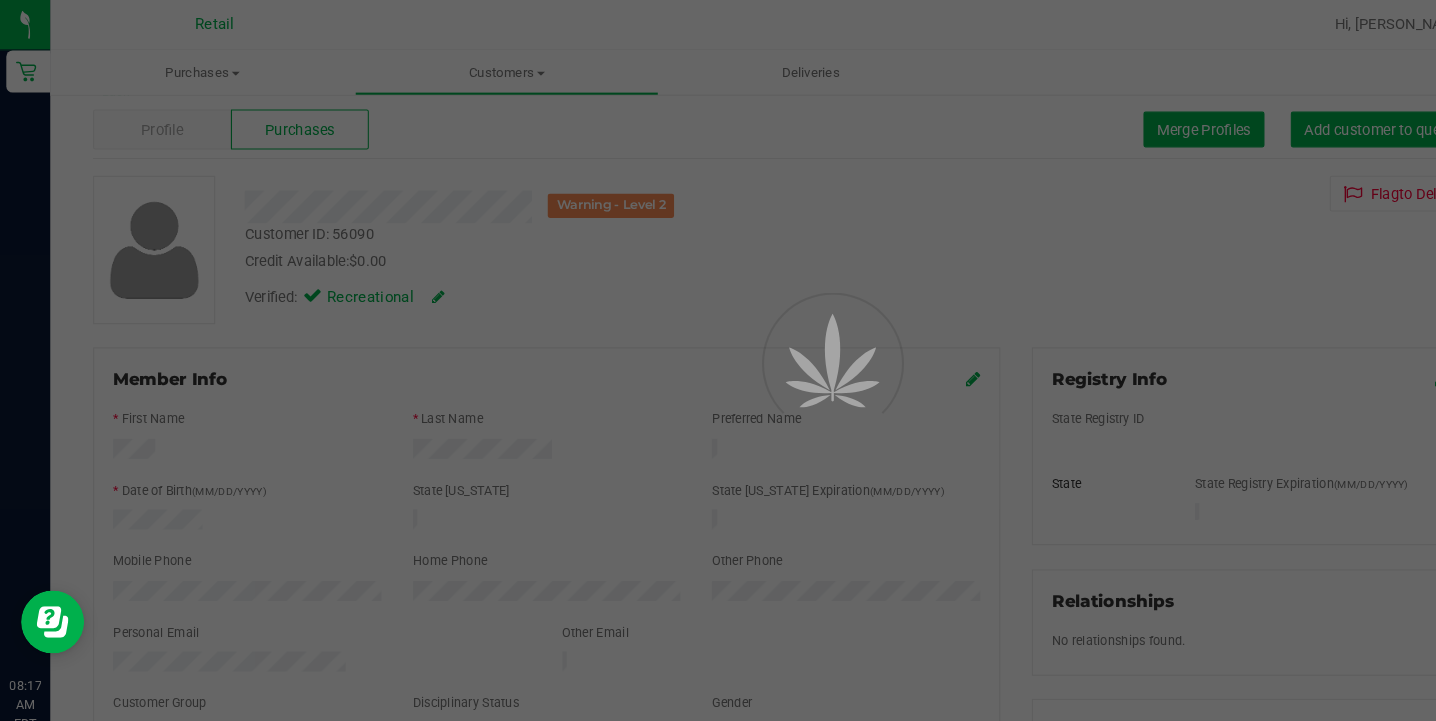 scroll, scrollTop: 0, scrollLeft: 0, axis: both 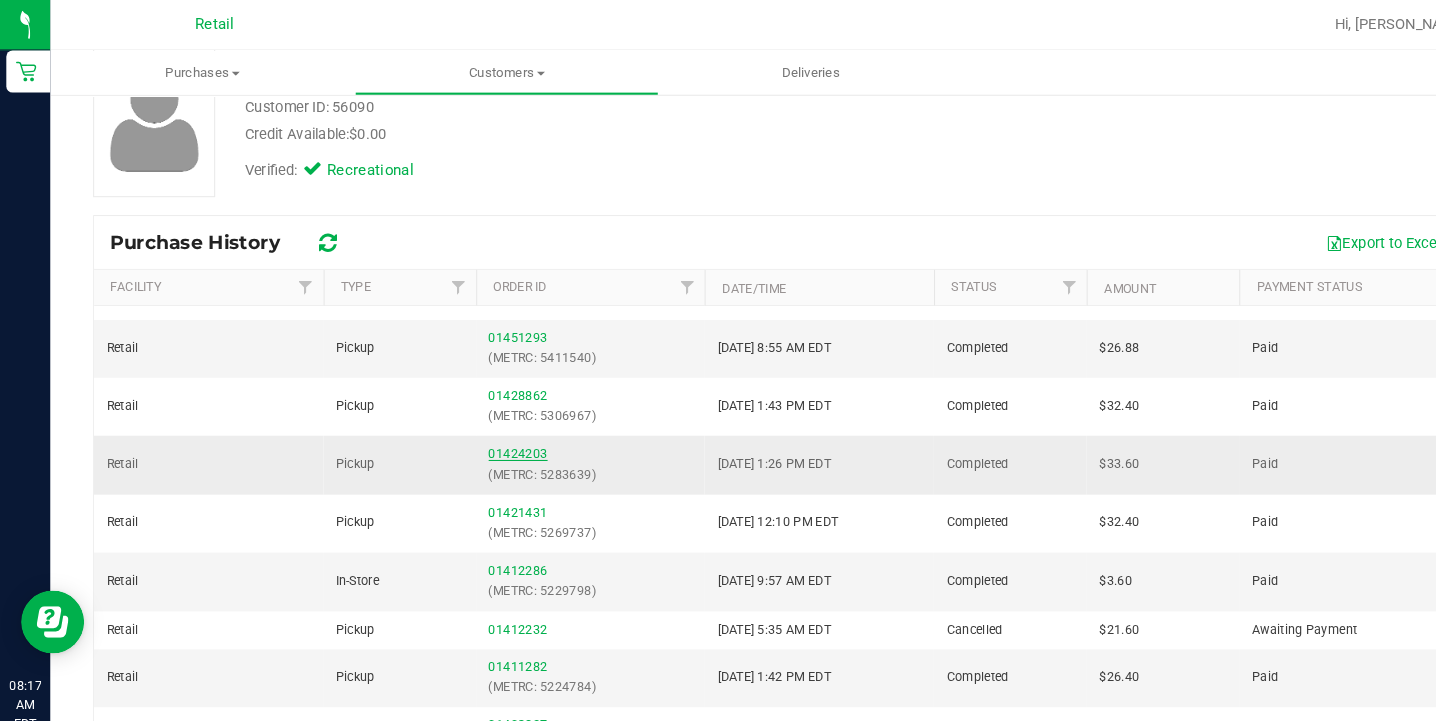 click on "01424203" at bounding box center [492, 431] 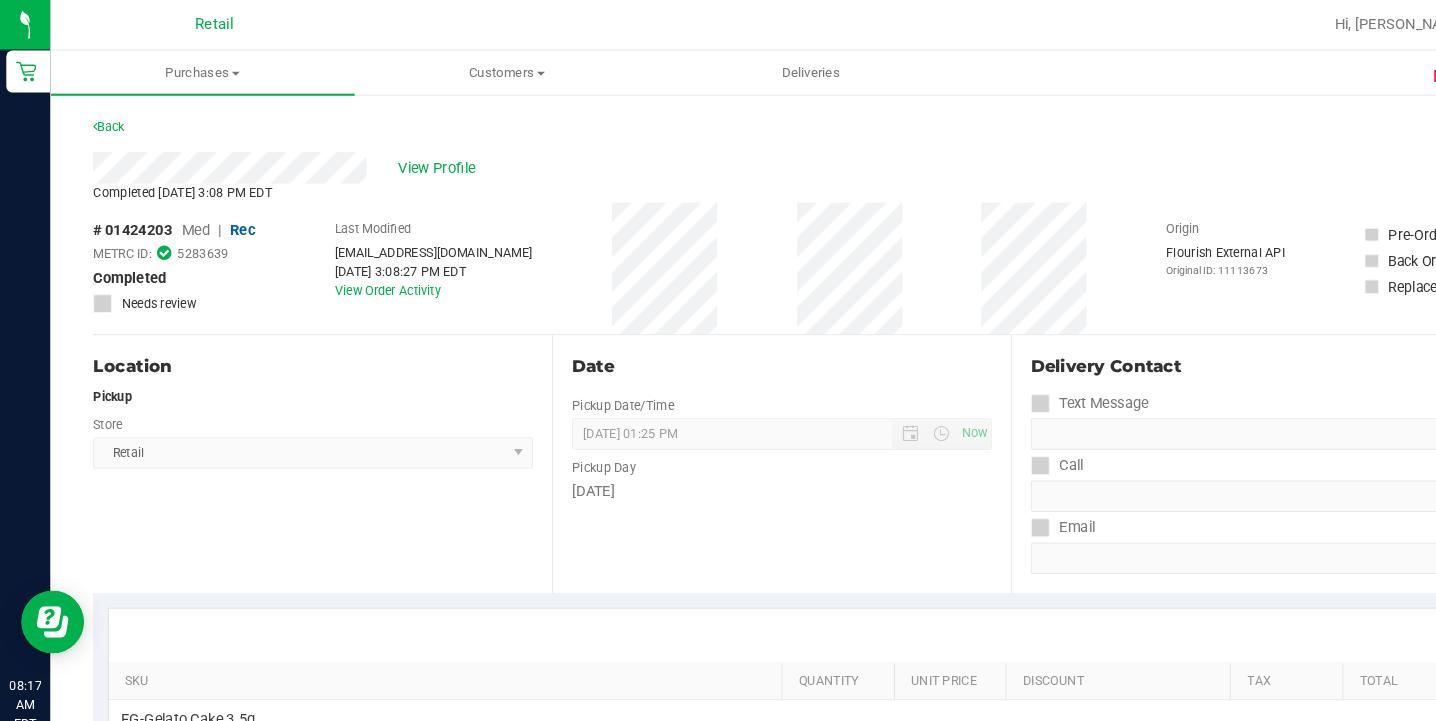 scroll, scrollTop: 0, scrollLeft: 0, axis: both 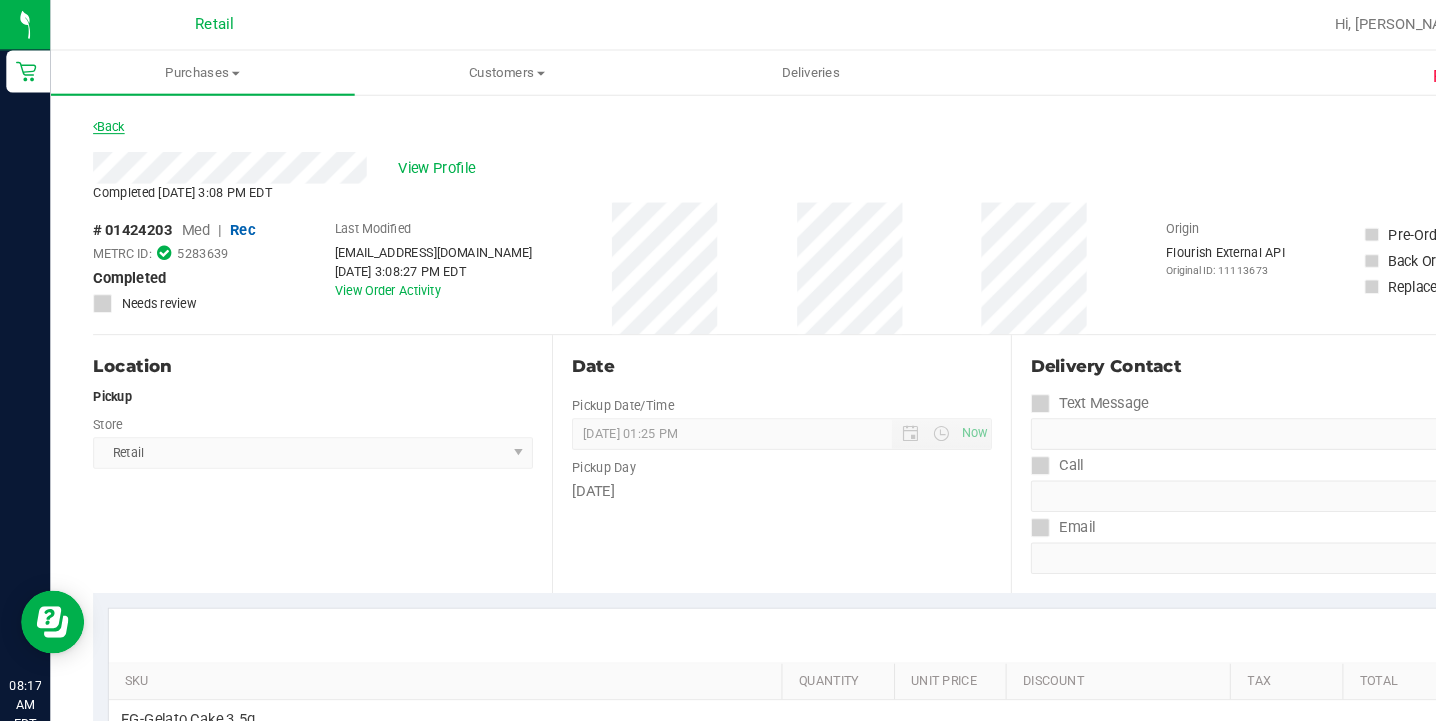 click on "Back" at bounding box center (103, 120) 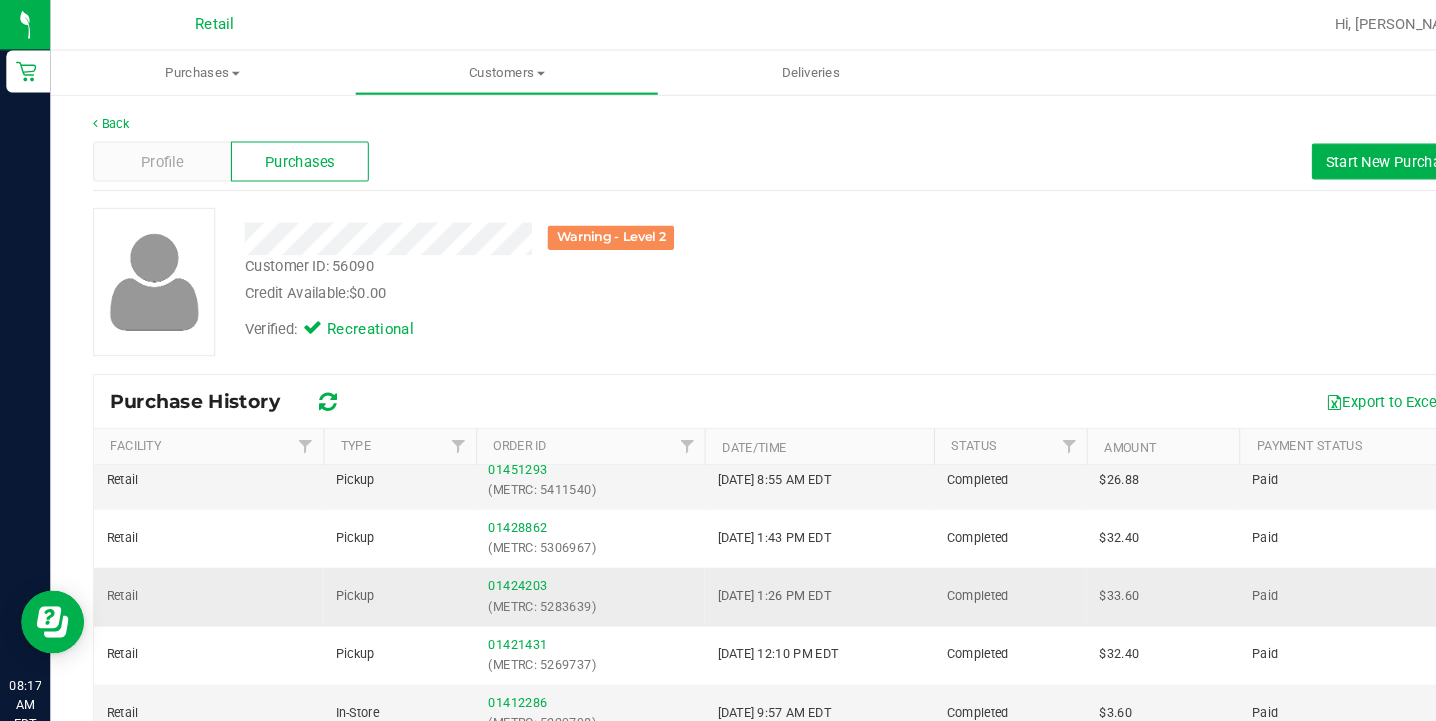 scroll, scrollTop: 529, scrollLeft: 0, axis: vertical 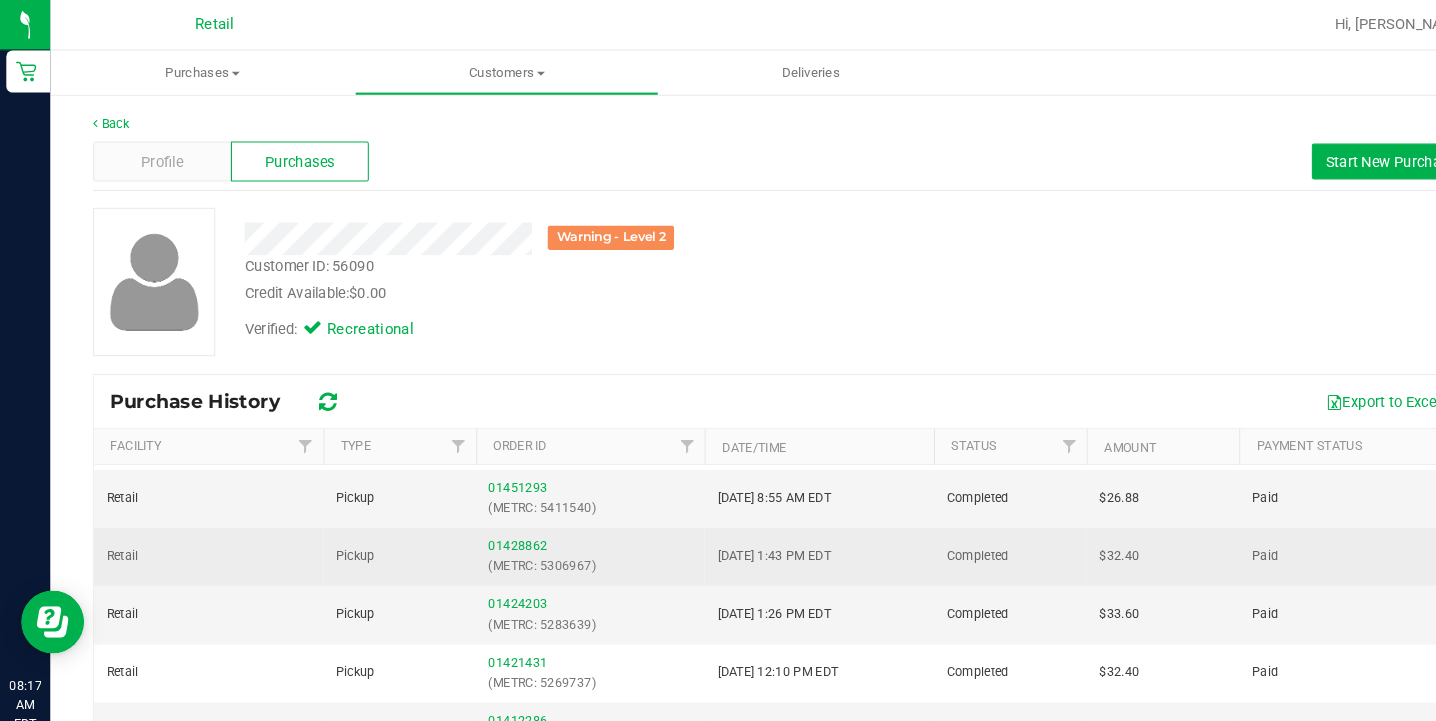 click on "01428862
(METRC: 5306967)" at bounding box center [561, 528] 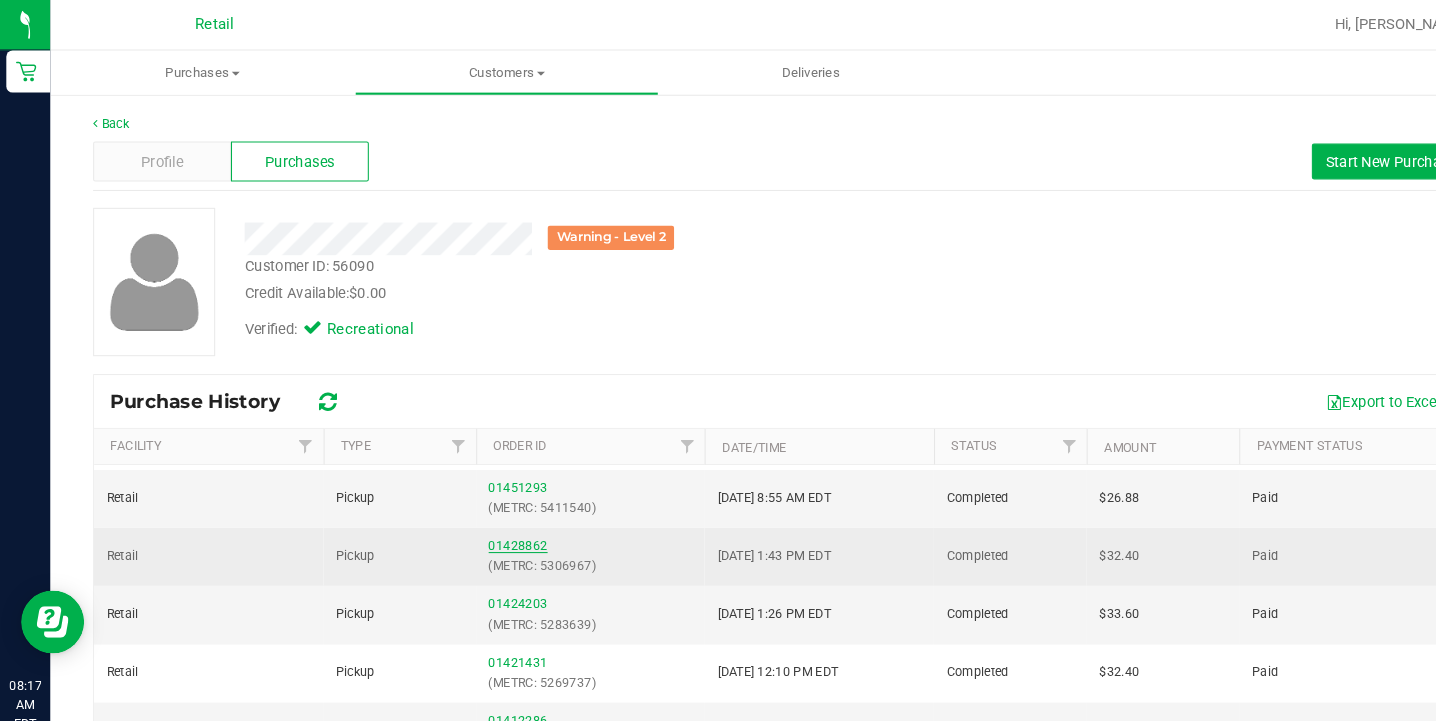 click on "01428862" at bounding box center [492, 518] 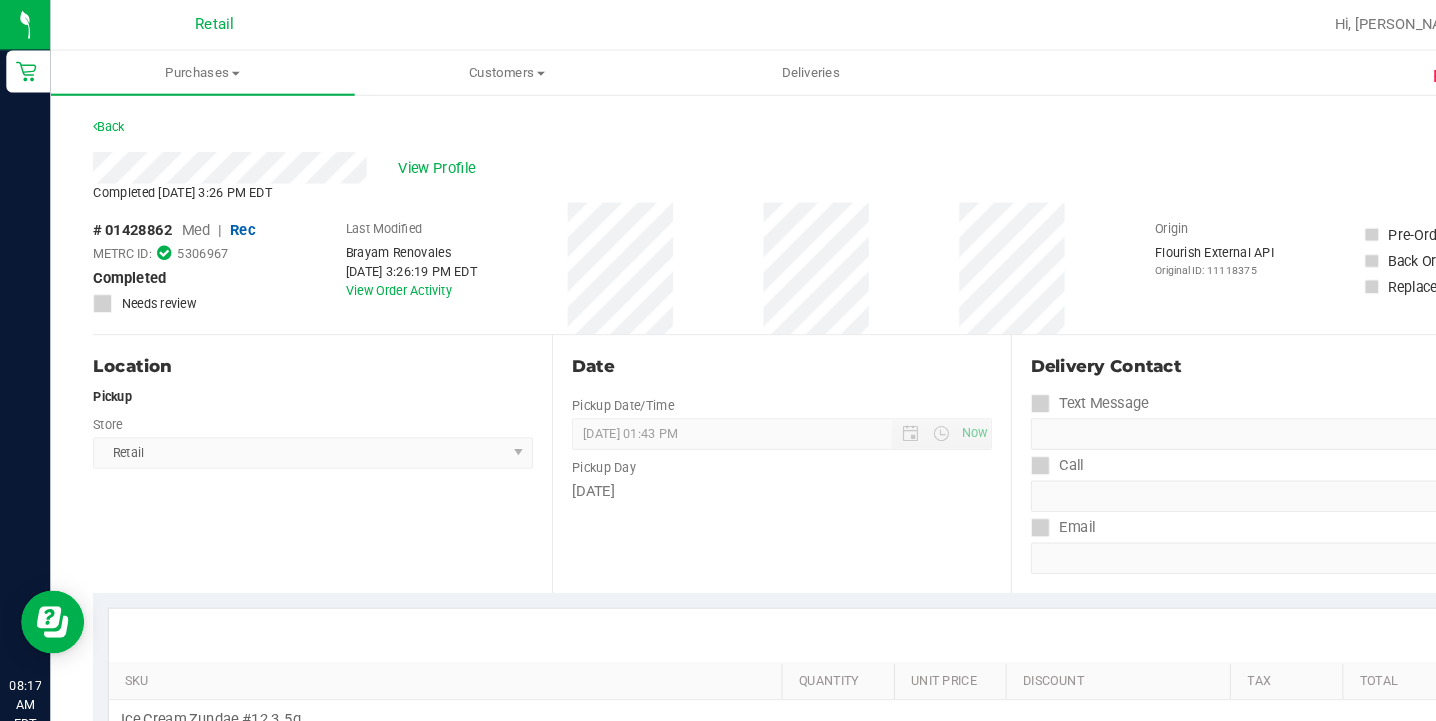 scroll, scrollTop: 0, scrollLeft: 0, axis: both 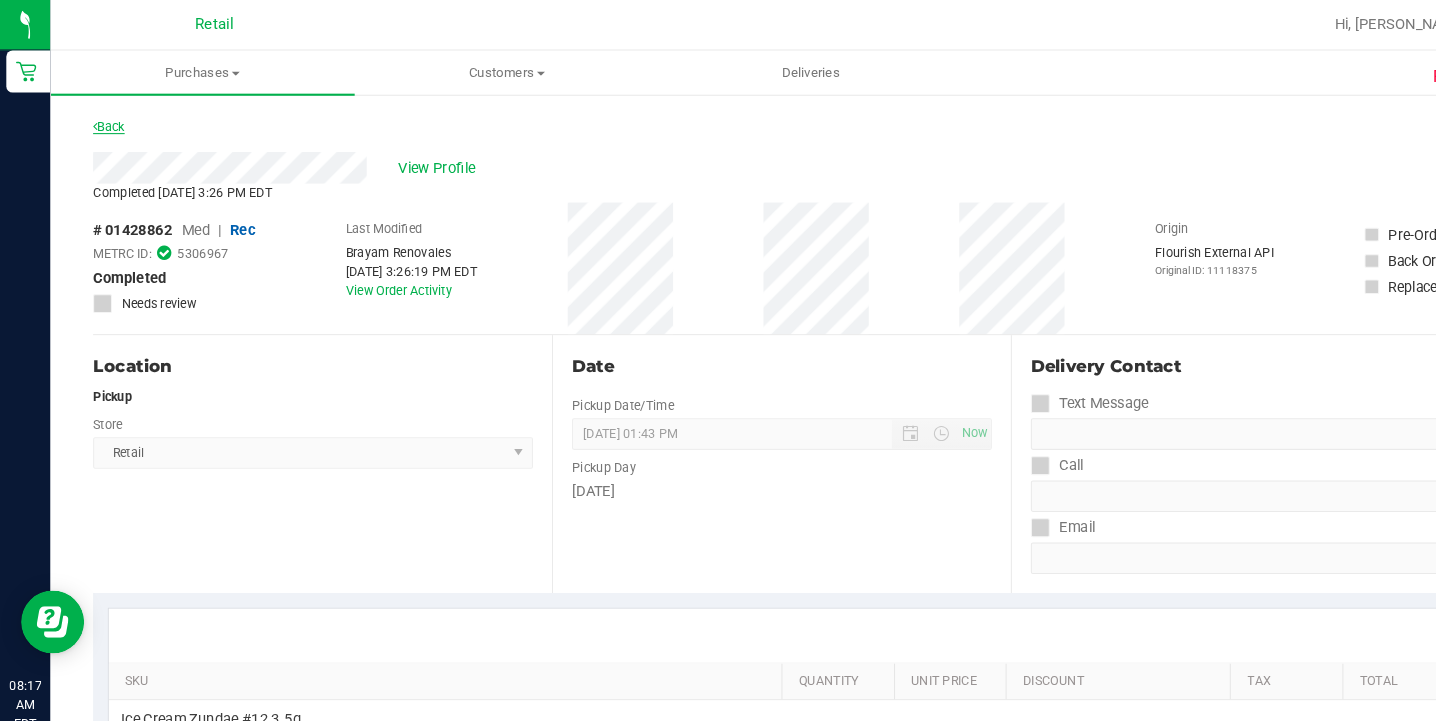 click on "Back" at bounding box center [103, 120] 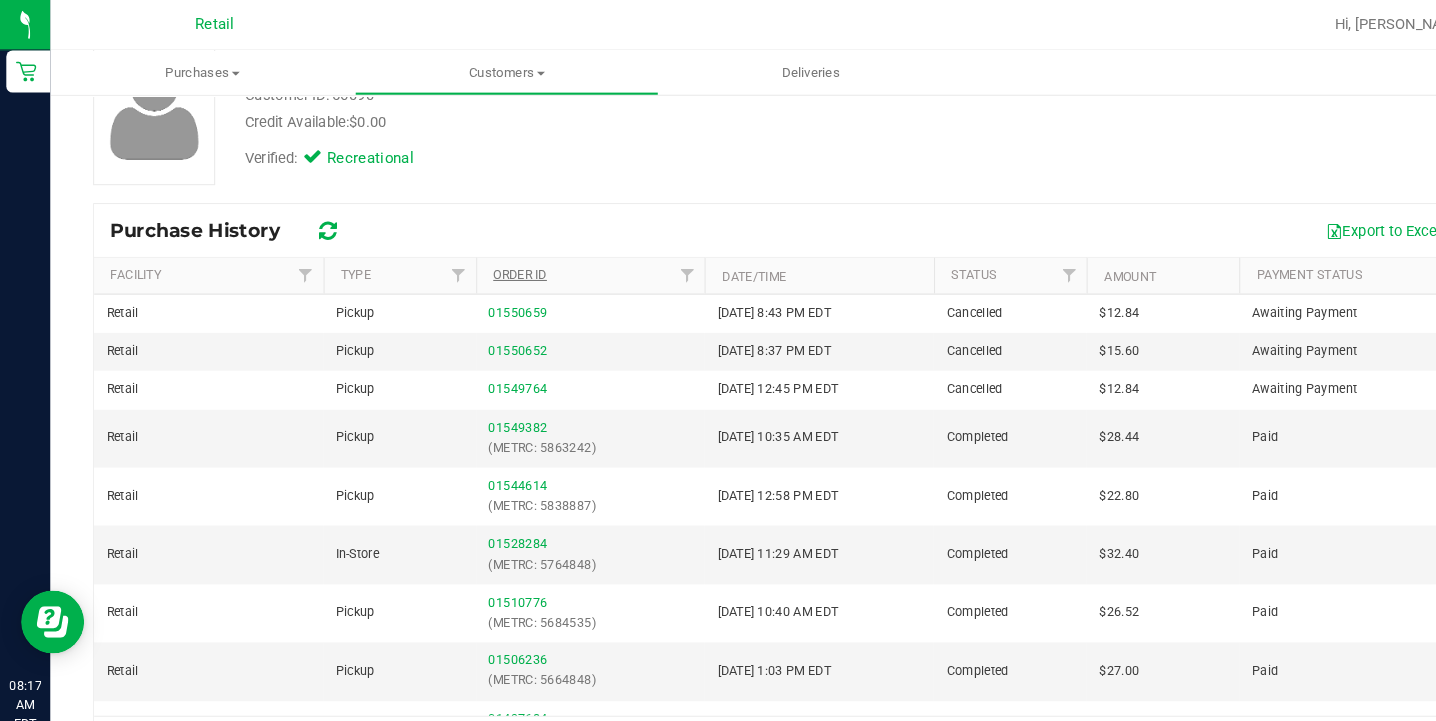 scroll, scrollTop: 166, scrollLeft: 0, axis: vertical 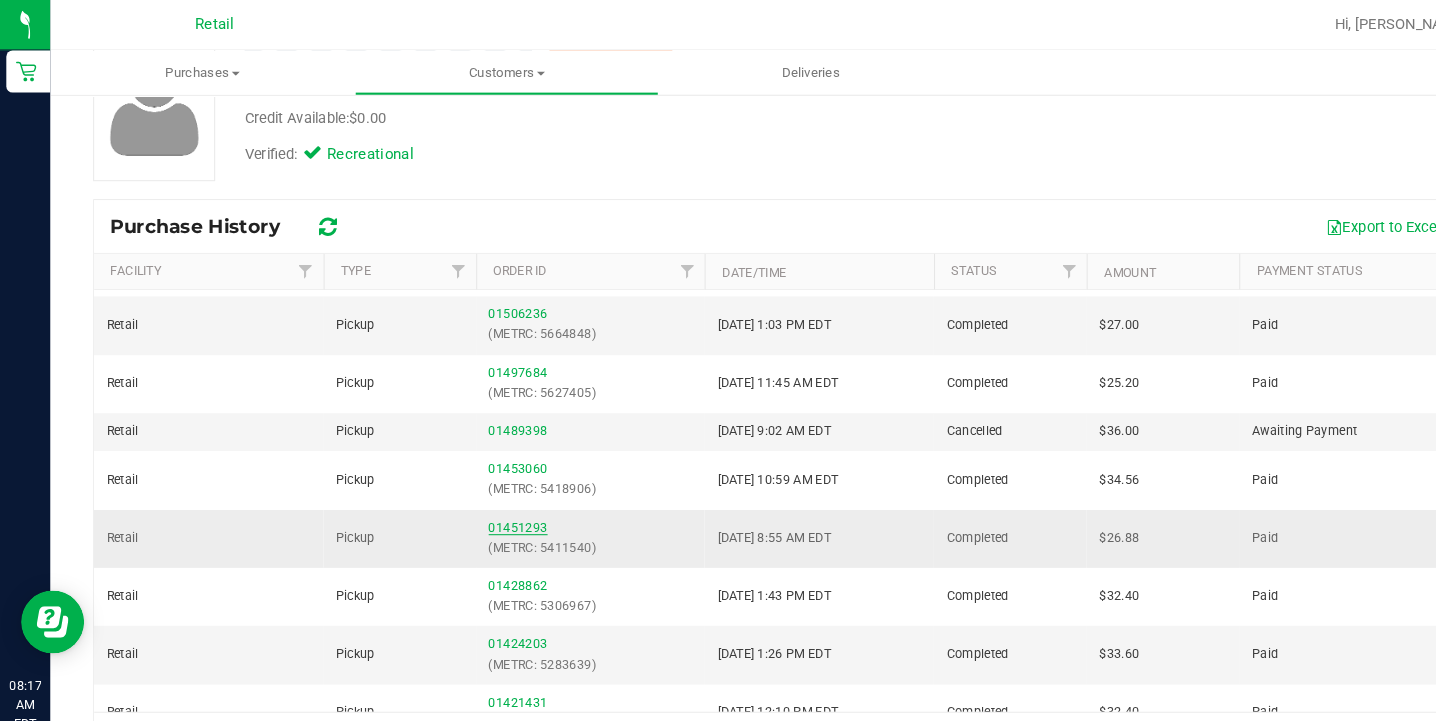 click on "01451293" at bounding box center [492, 501] 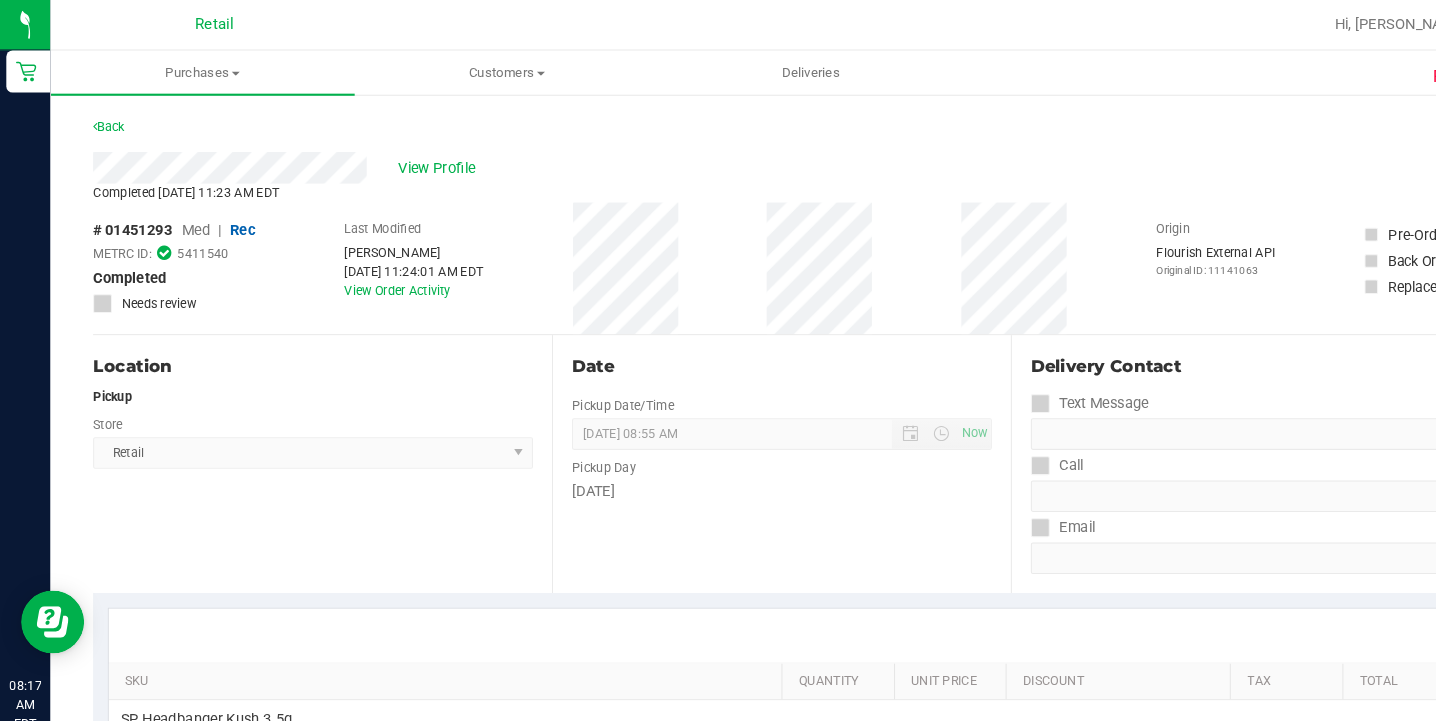 scroll, scrollTop: 0, scrollLeft: 0, axis: both 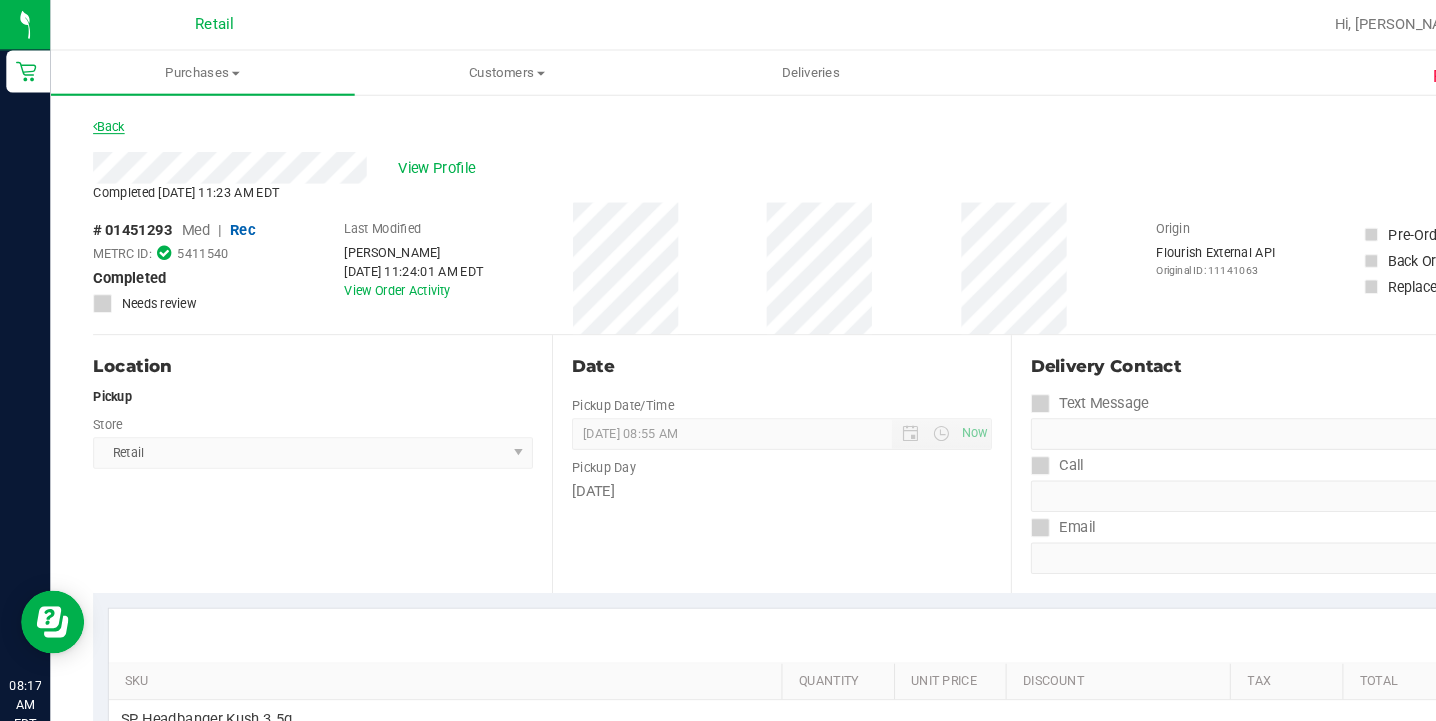 click on "Back" at bounding box center (103, 120) 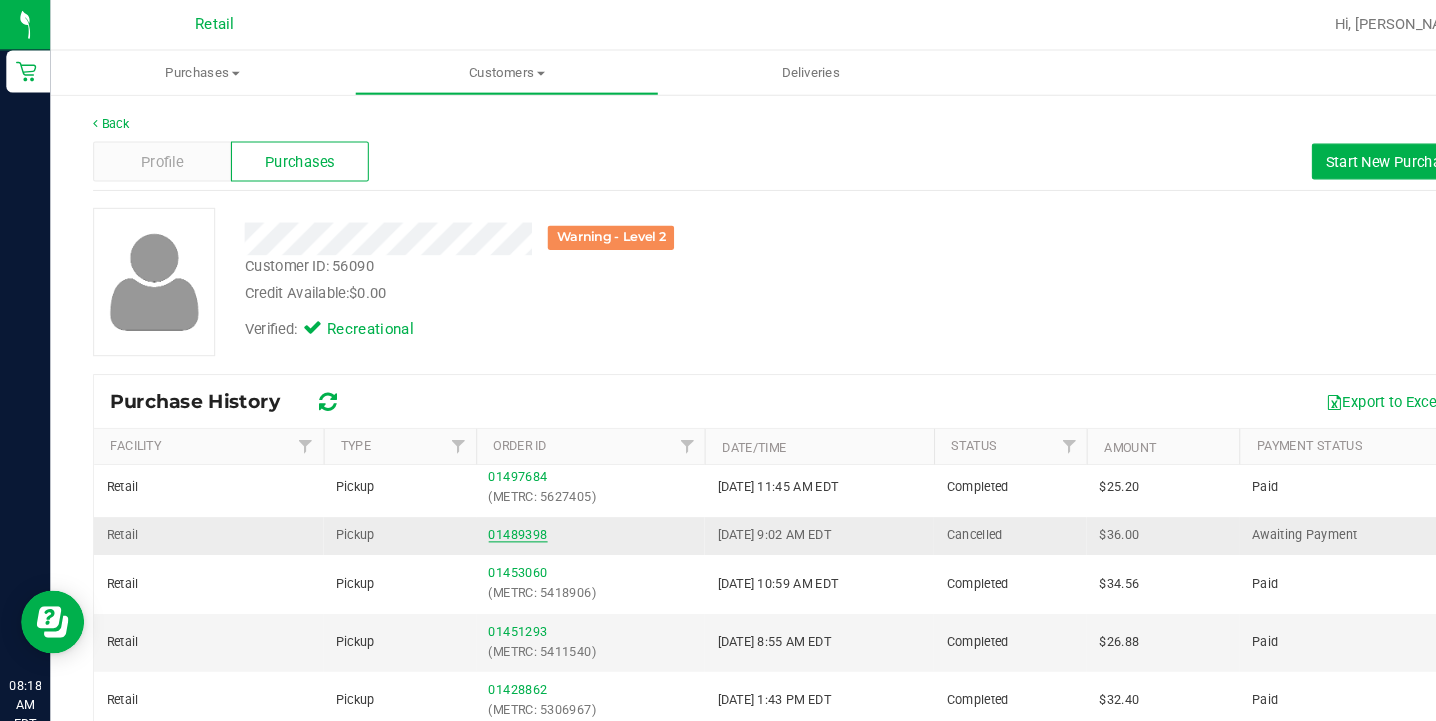 scroll, scrollTop: 406, scrollLeft: 0, axis: vertical 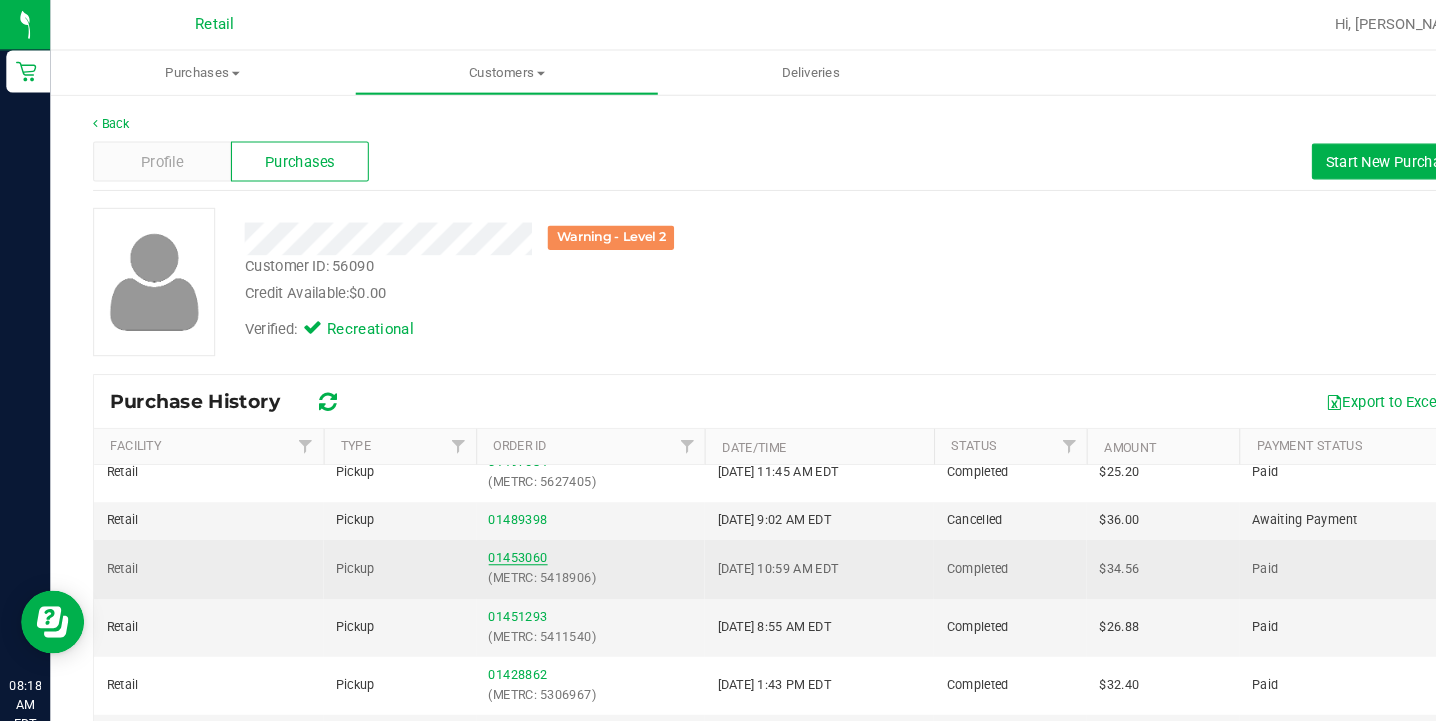 click on "01453060" at bounding box center (492, 530) 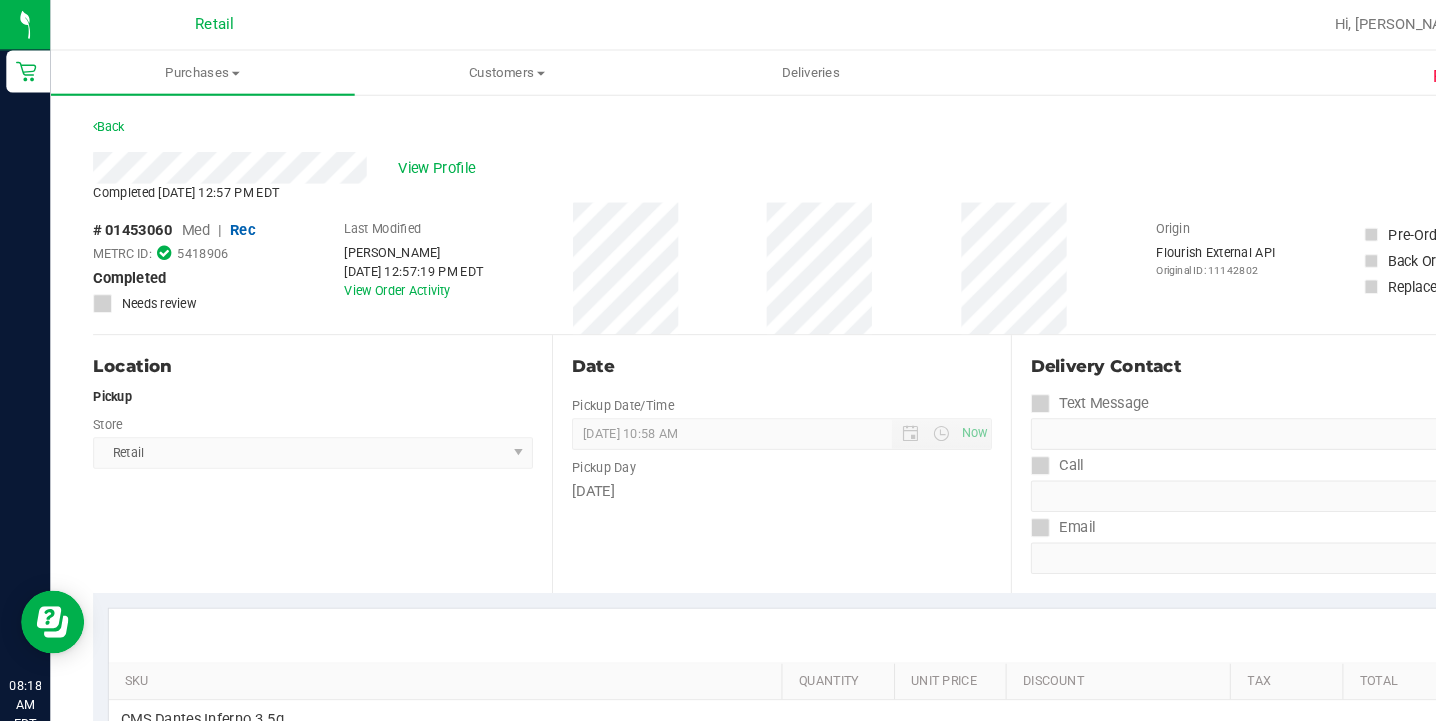 scroll, scrollTop: 0, scrollLeft: 0, axis: both 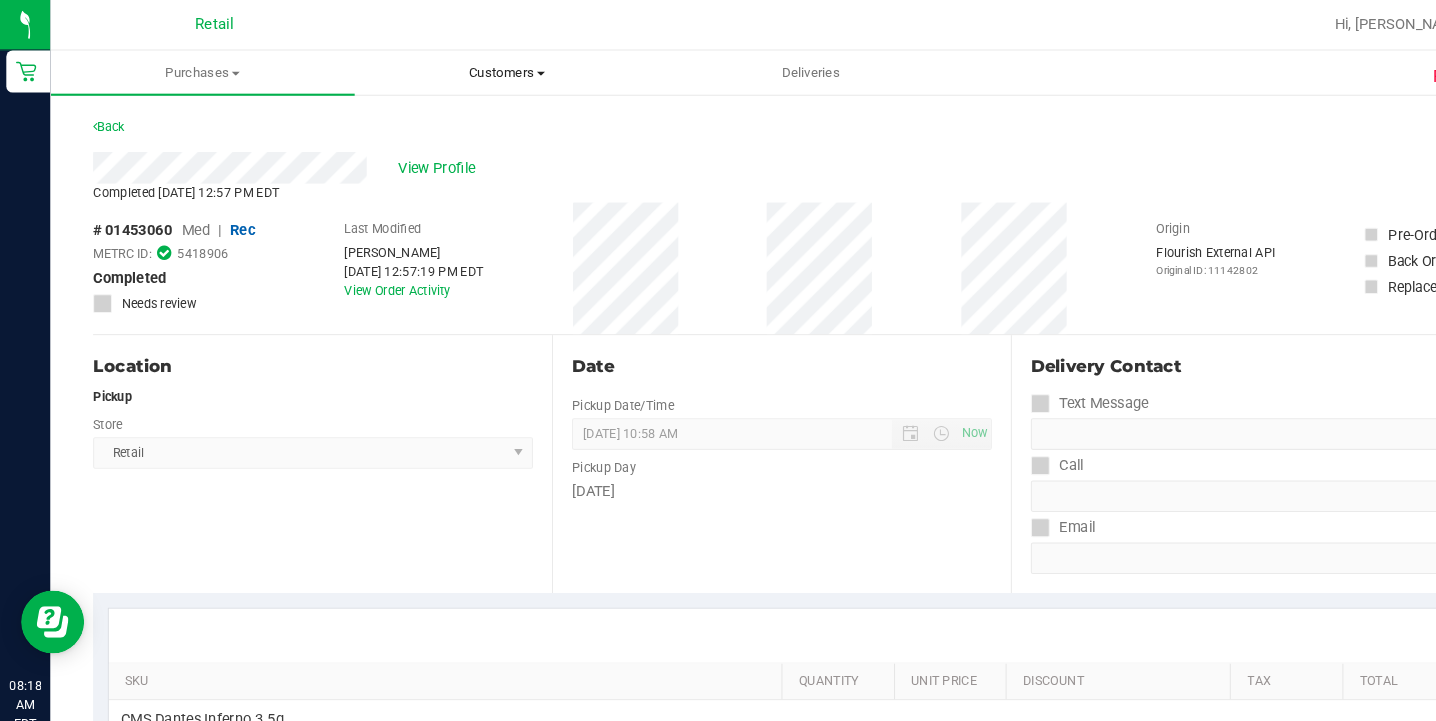 click on "Customers" at bounding box center [481, 69] 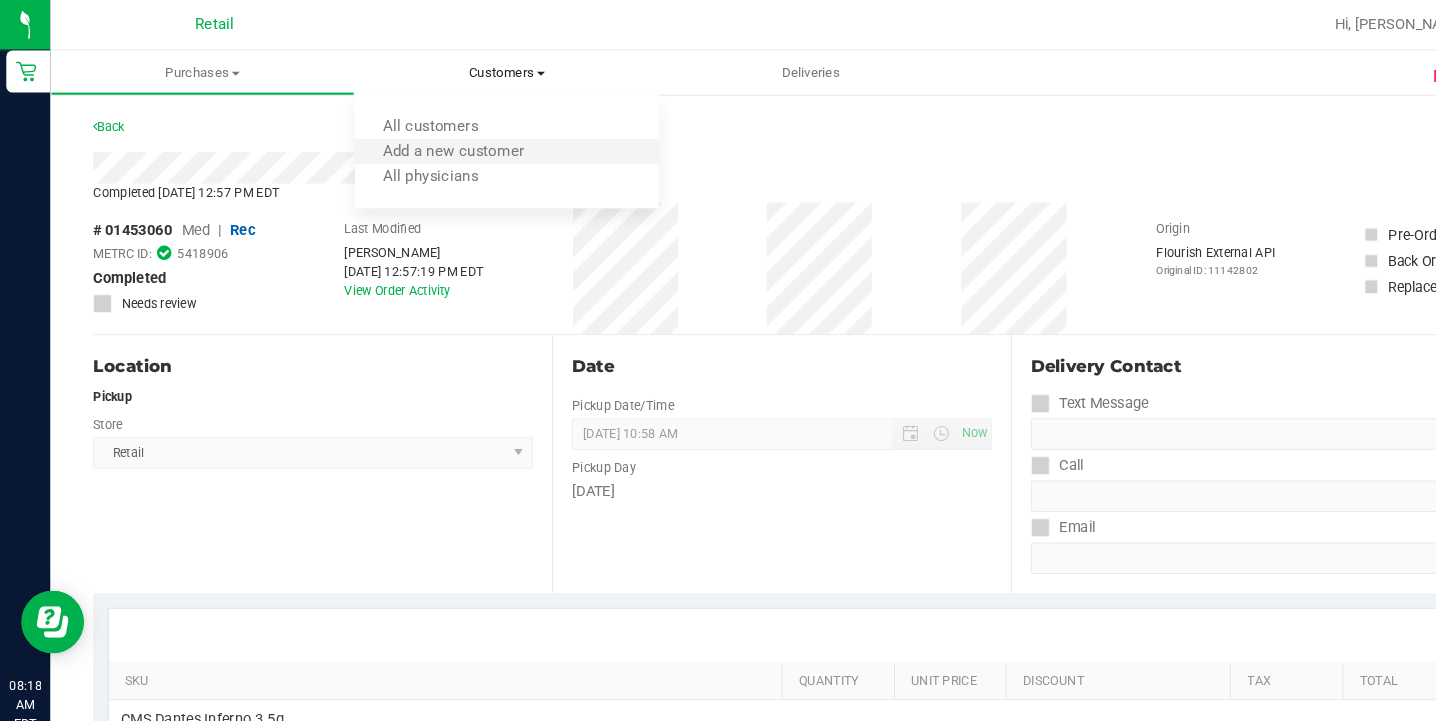click on "Add a new customer" at bounding box center (481, 145) 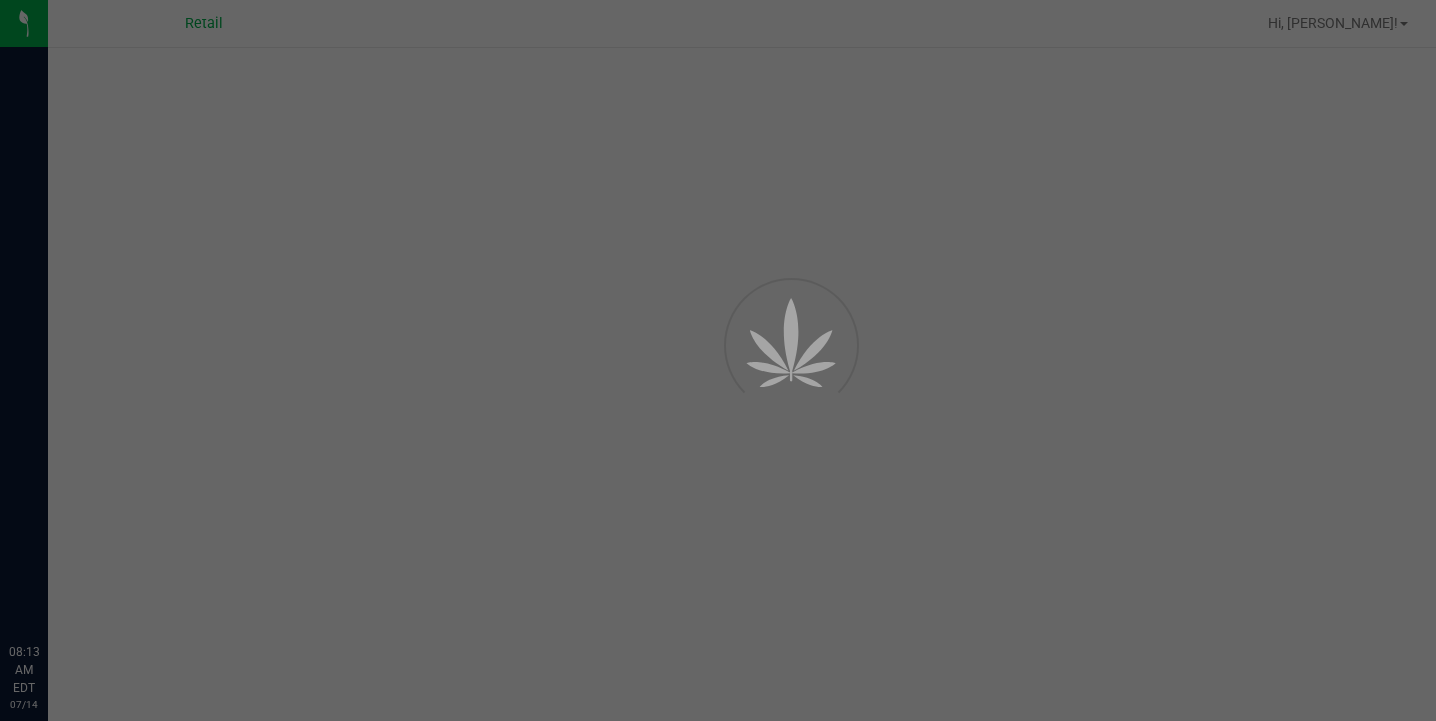 scroll, scrollTop: 0, scrollLeft: 0, axis: both 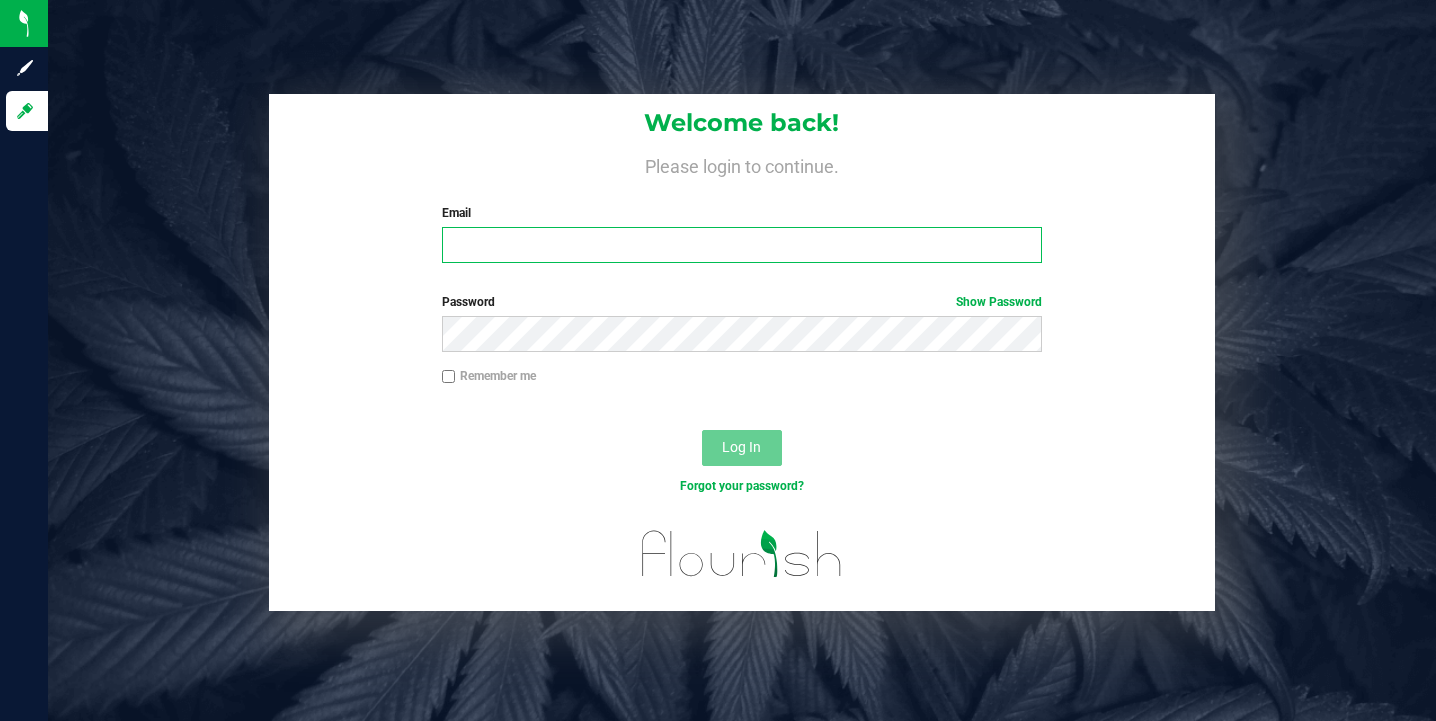 type on "[EMAIL_ADDRESS][DOMAIN_NAME]" 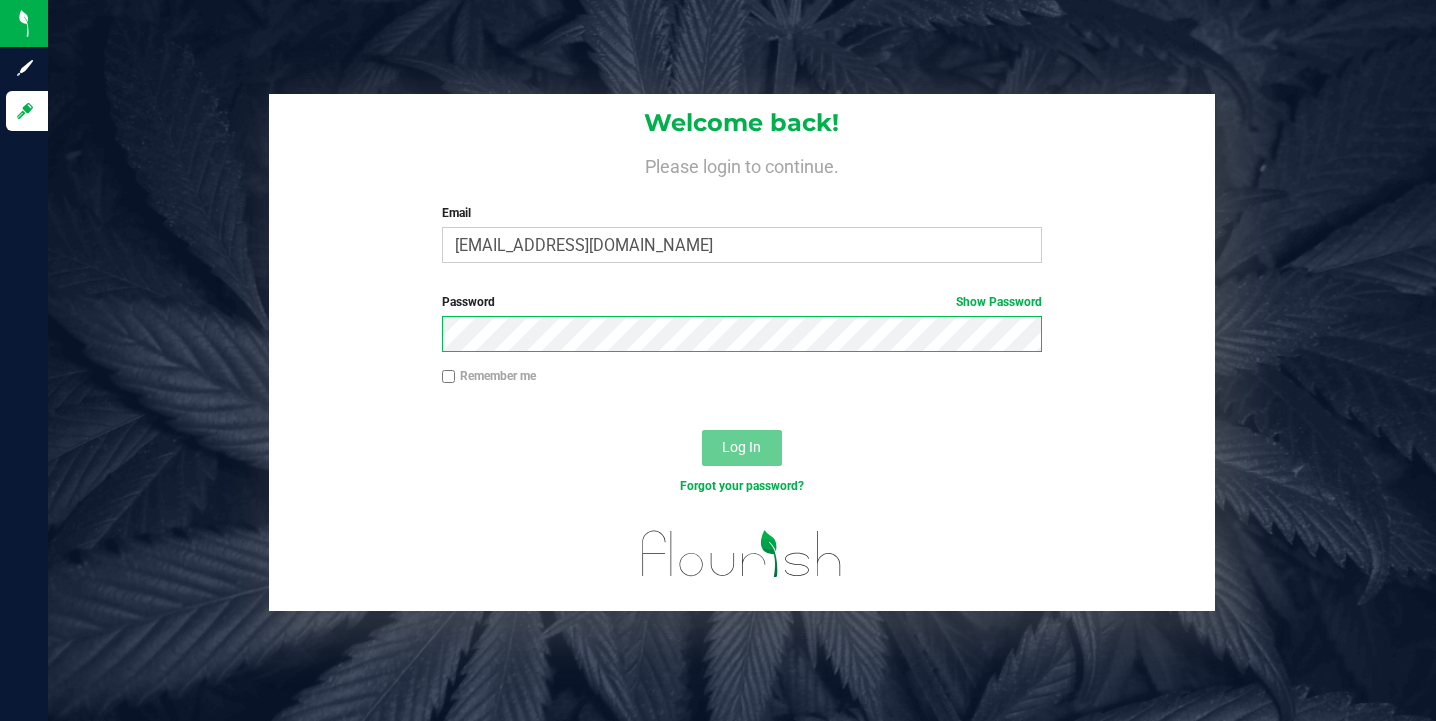 click on "Log In" at bounding box center (742, 448) 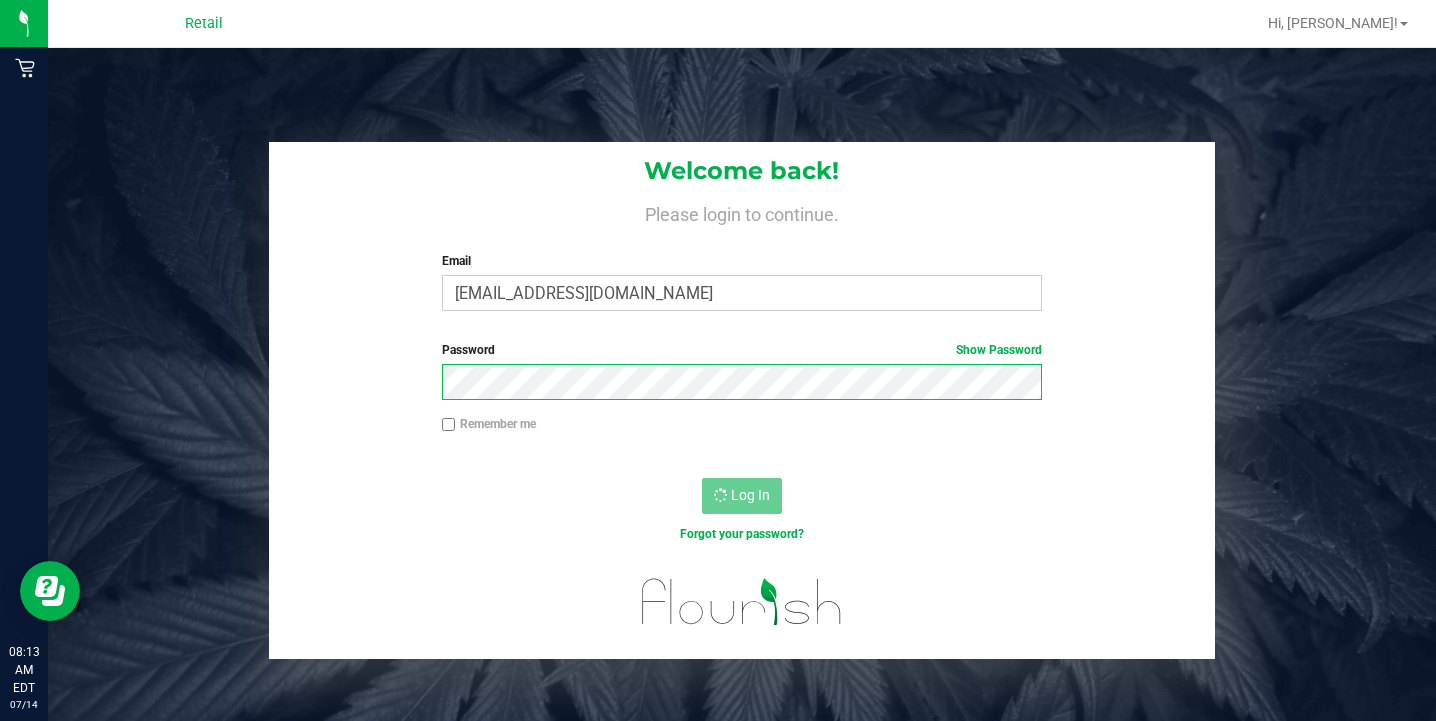 scroll, scrollTop: 0, scrollLeft: 0, axis: both 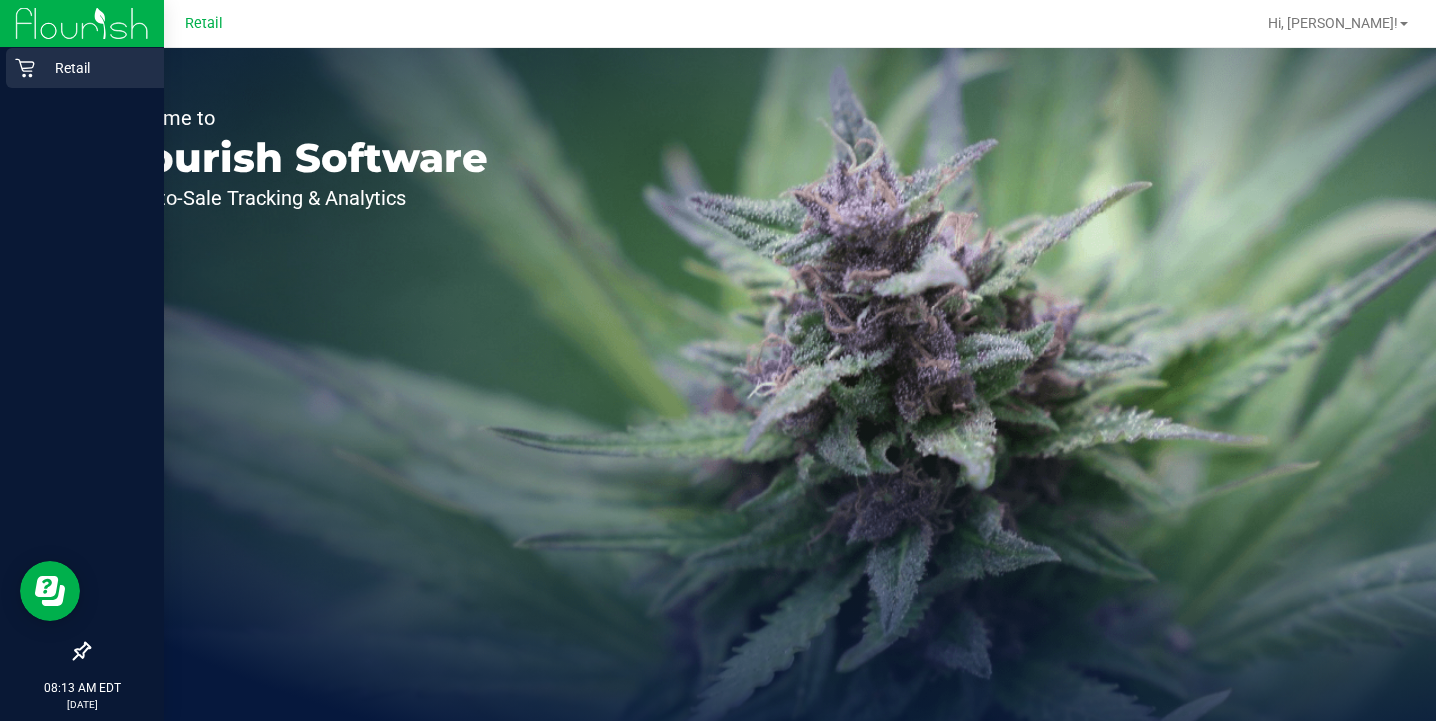 click on "Retail" at bounding box center (85, 68) 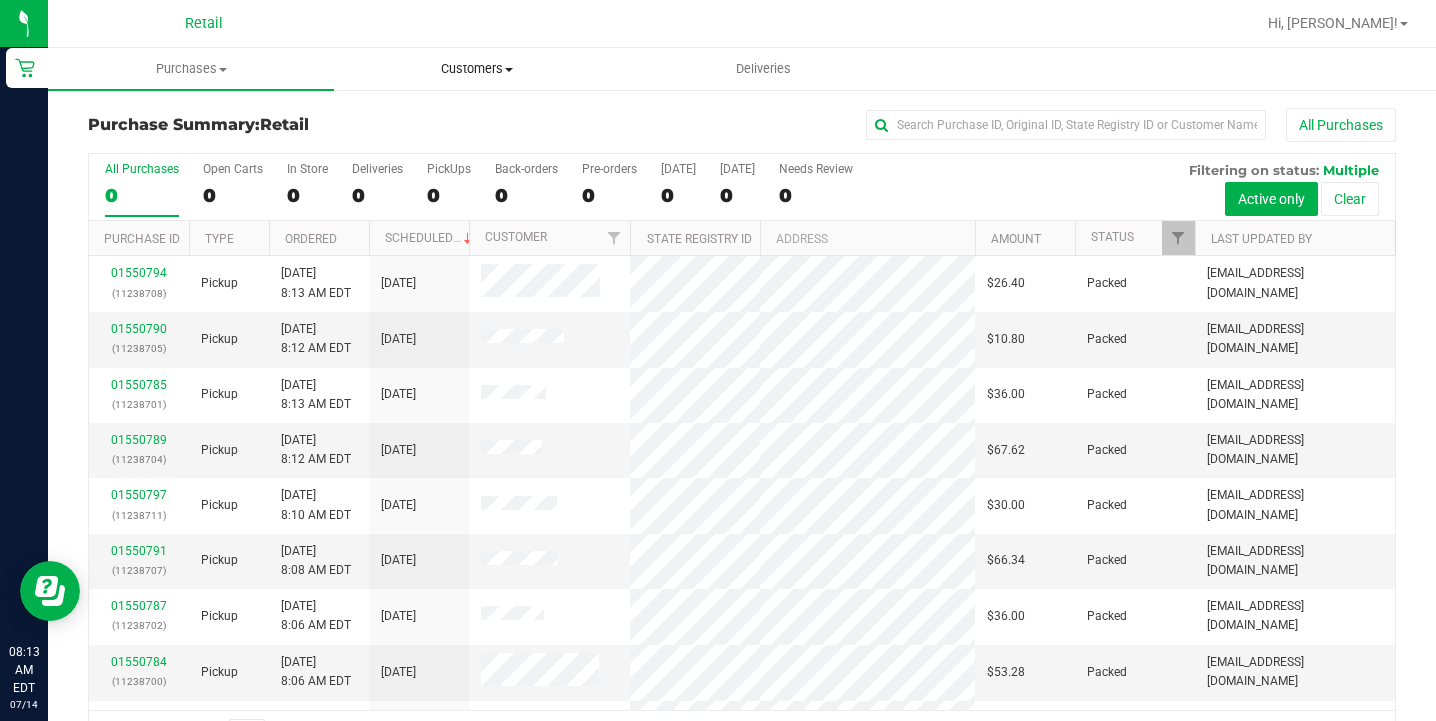 click on "Customers" at bounding box center [477, 69] 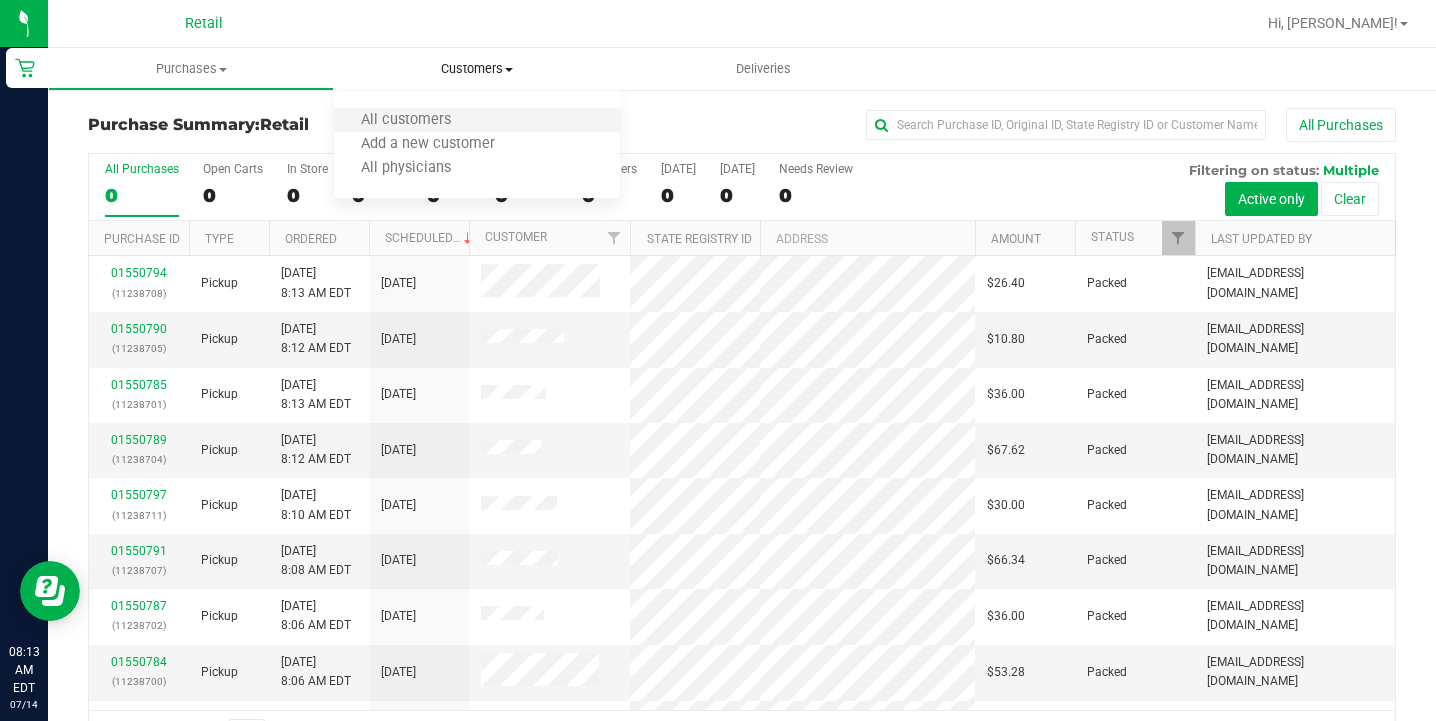 click on "All customers" at bounding box center [477, 121] 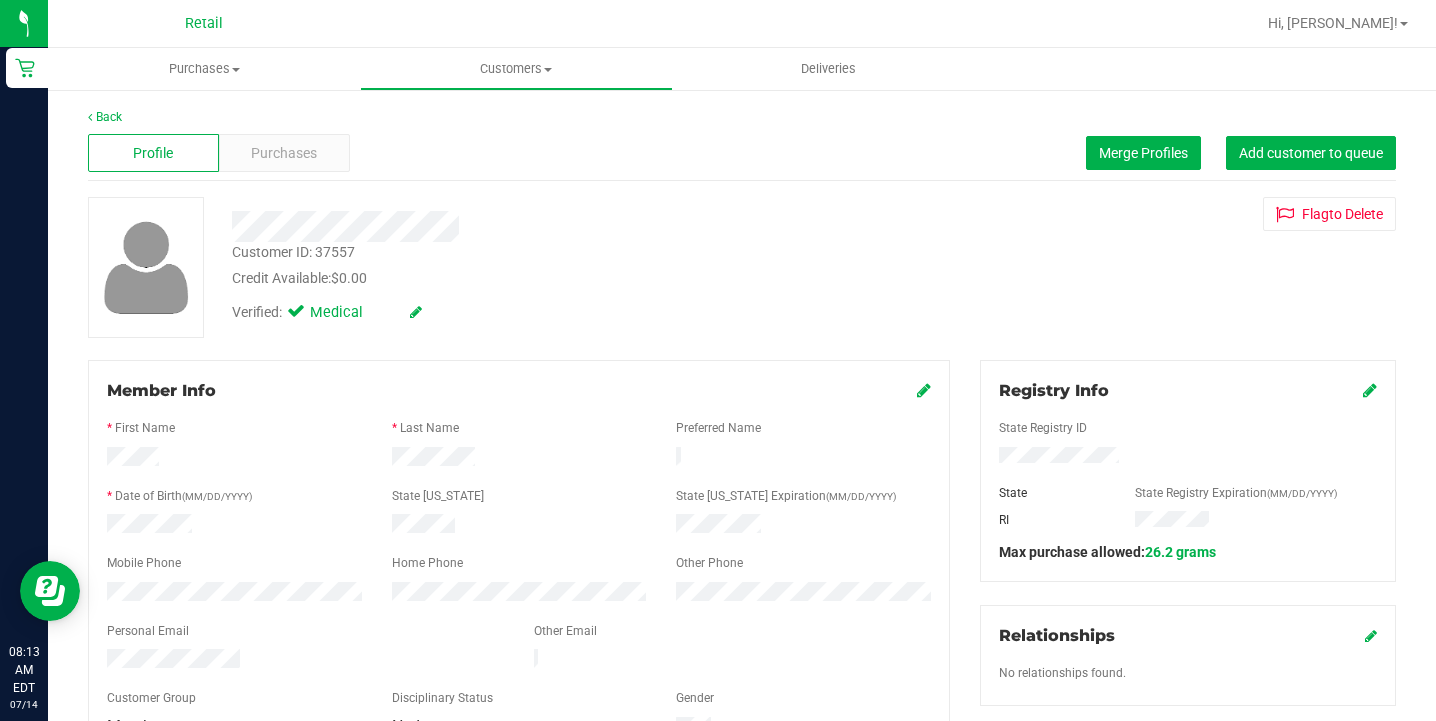 click on "Profile
Purchases
Merge Profiles
Add customer to queue" at bounding box center [742, 153] 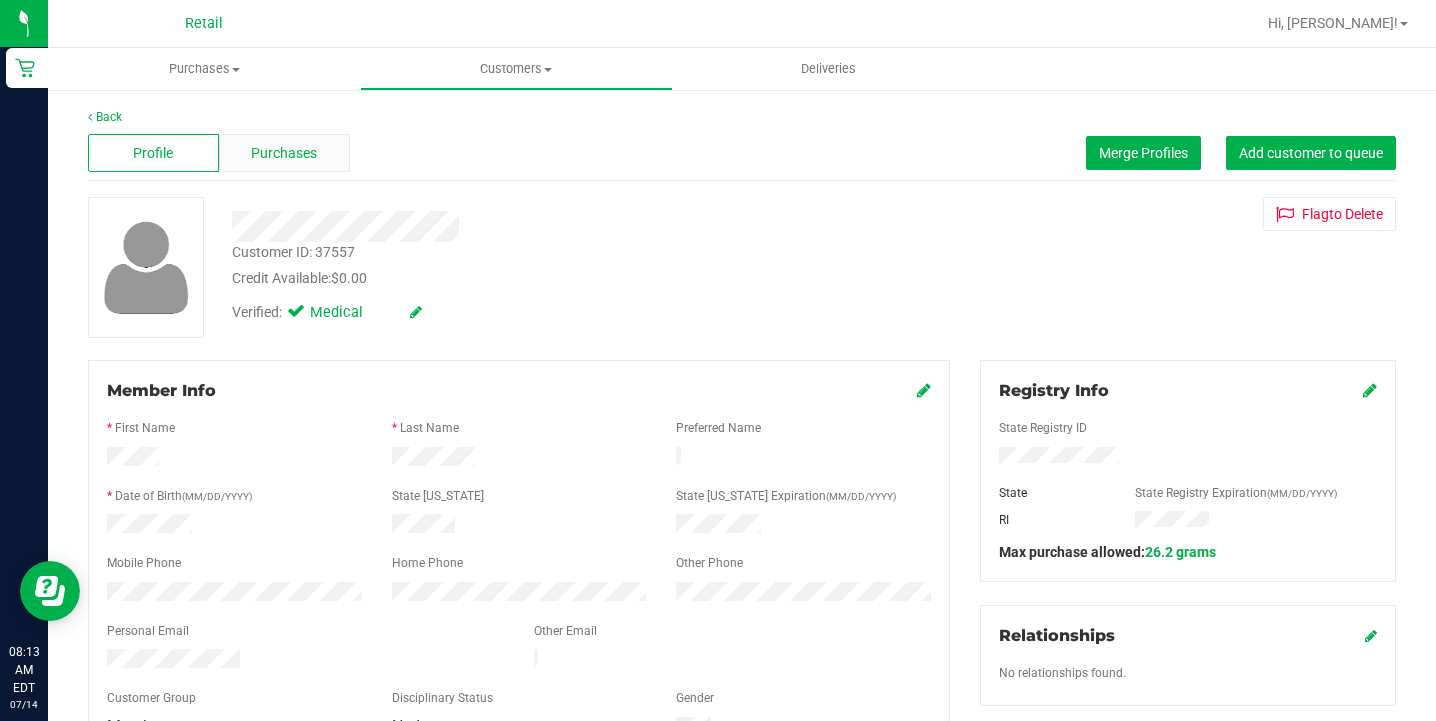 click on "Purchases" at bounding box center (284, 153) 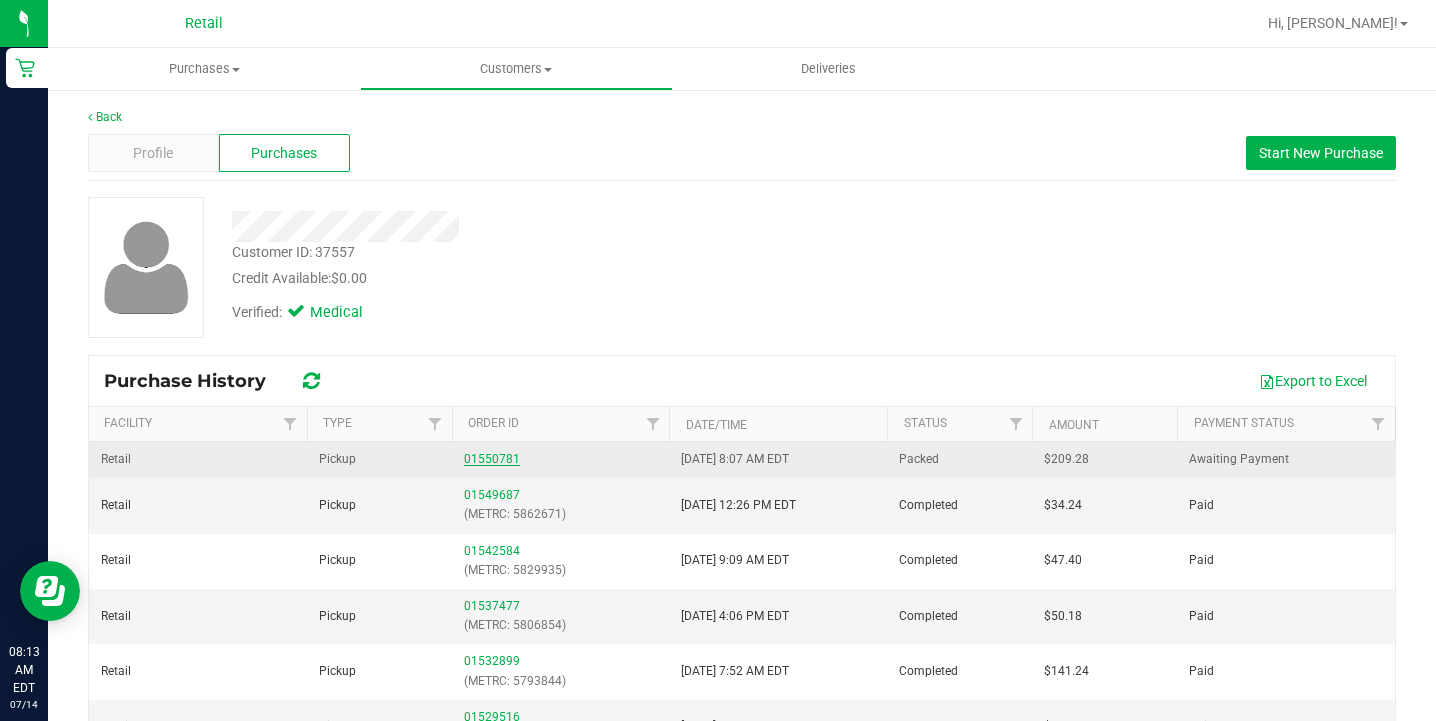 click on "01550781" at bounding box center [492, 459] 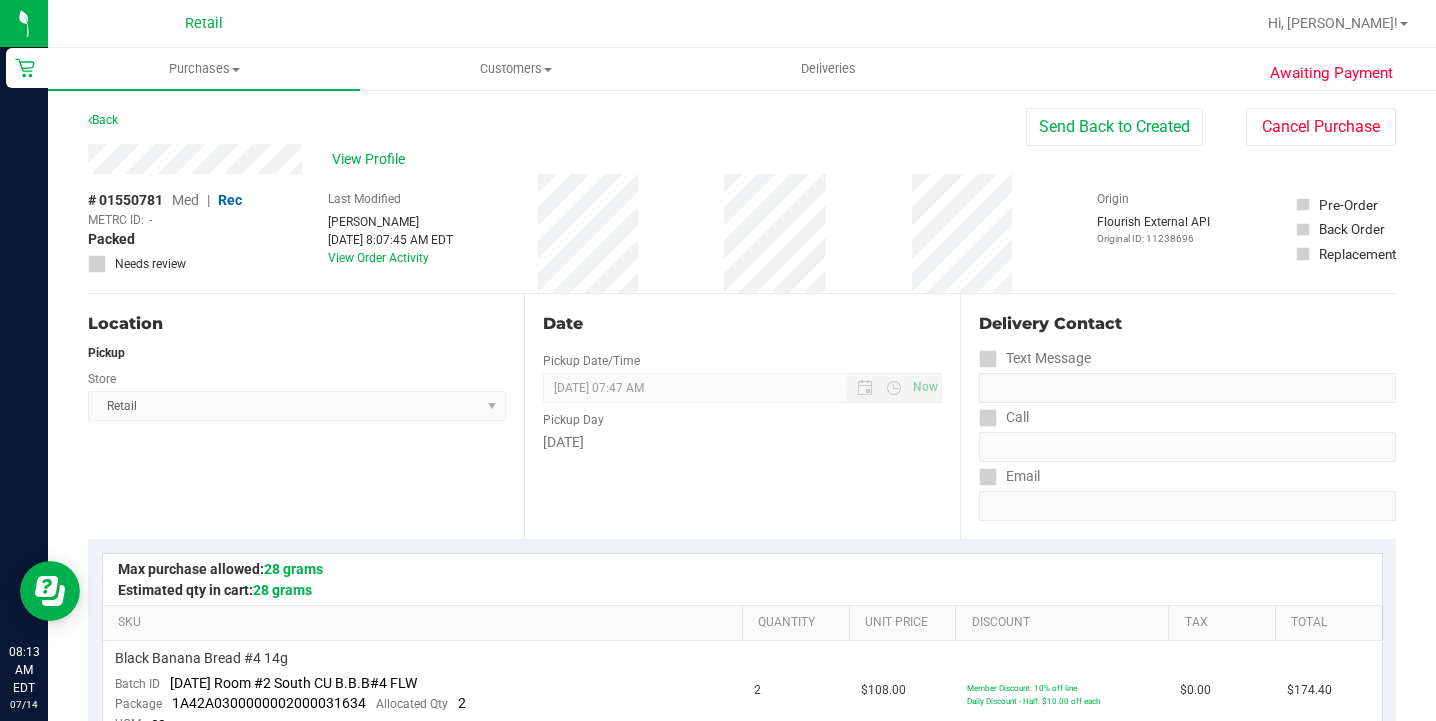 scroll, scrollTop: 0, scrollLeft: 0, axis: both 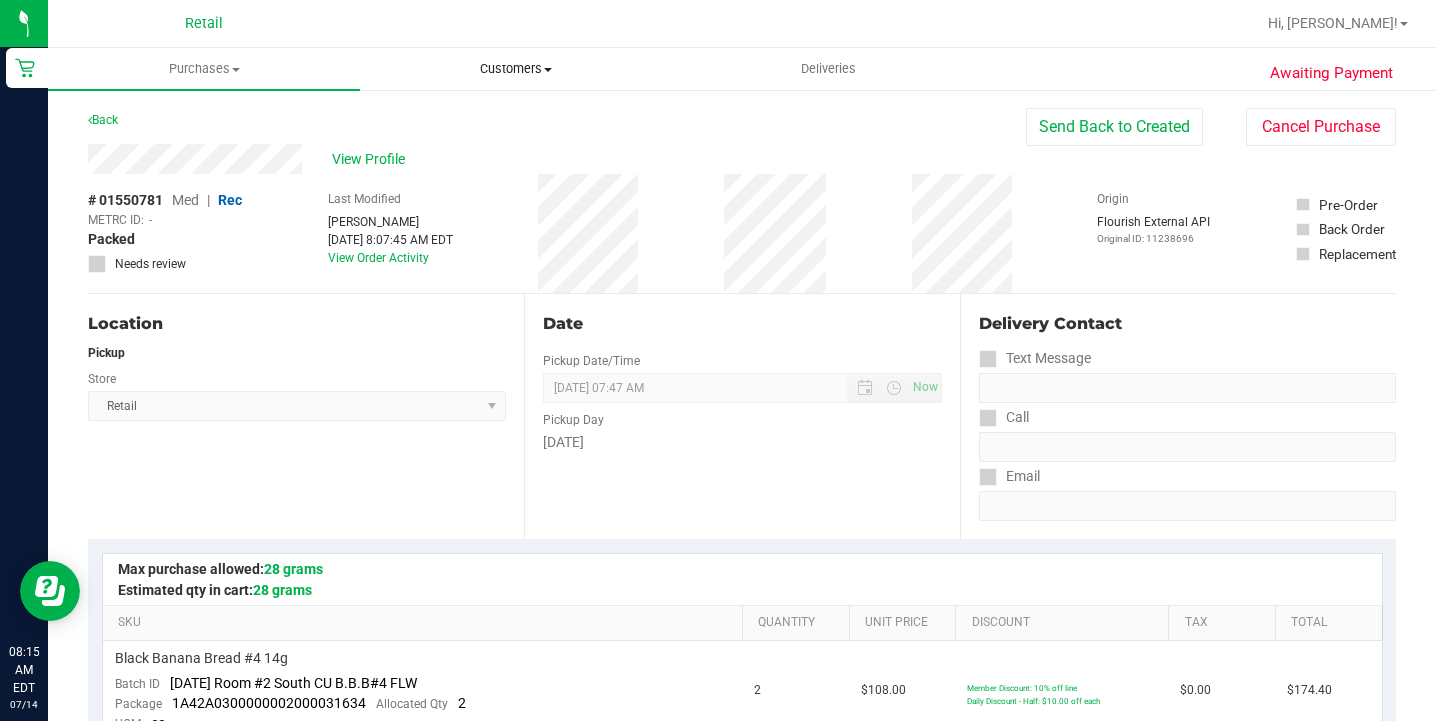click on "Customers" at bounding box center [516, 69] 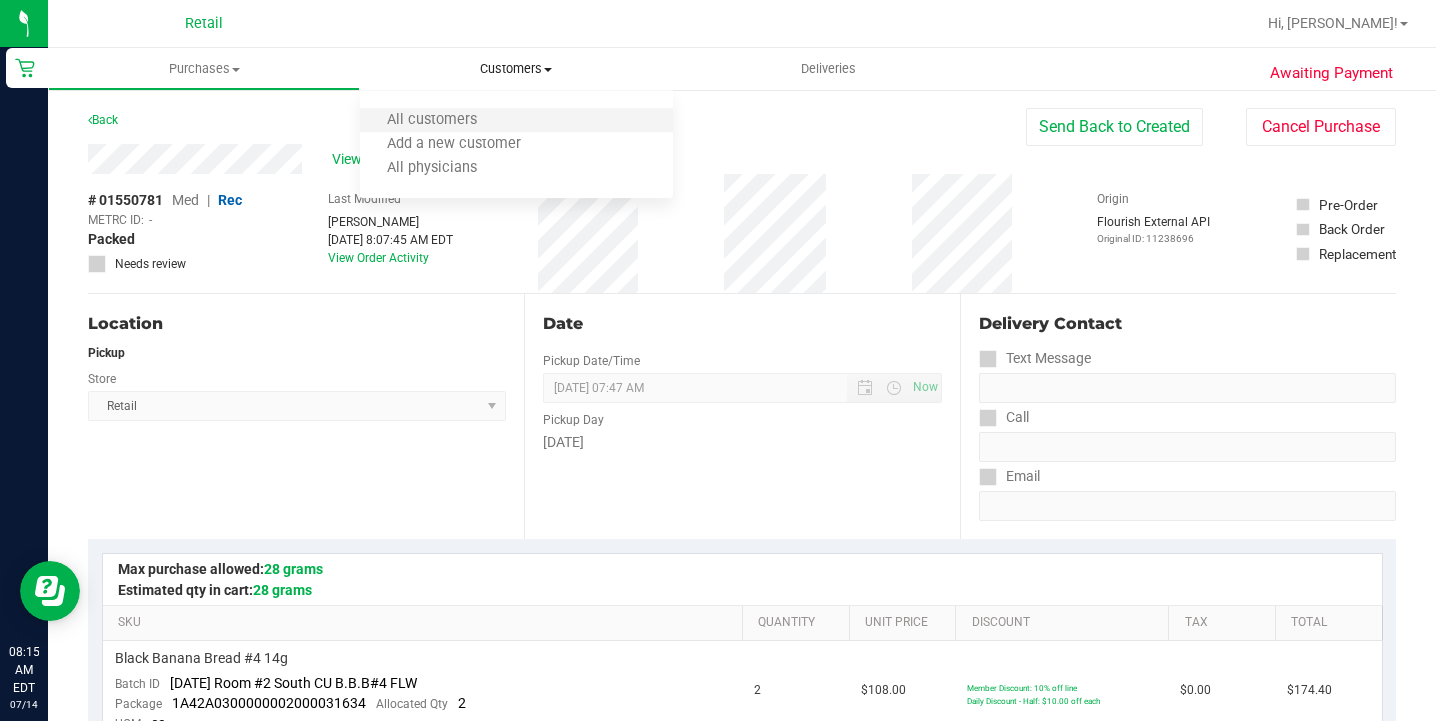 click on "All customers" at bounding box center (516, 121) 